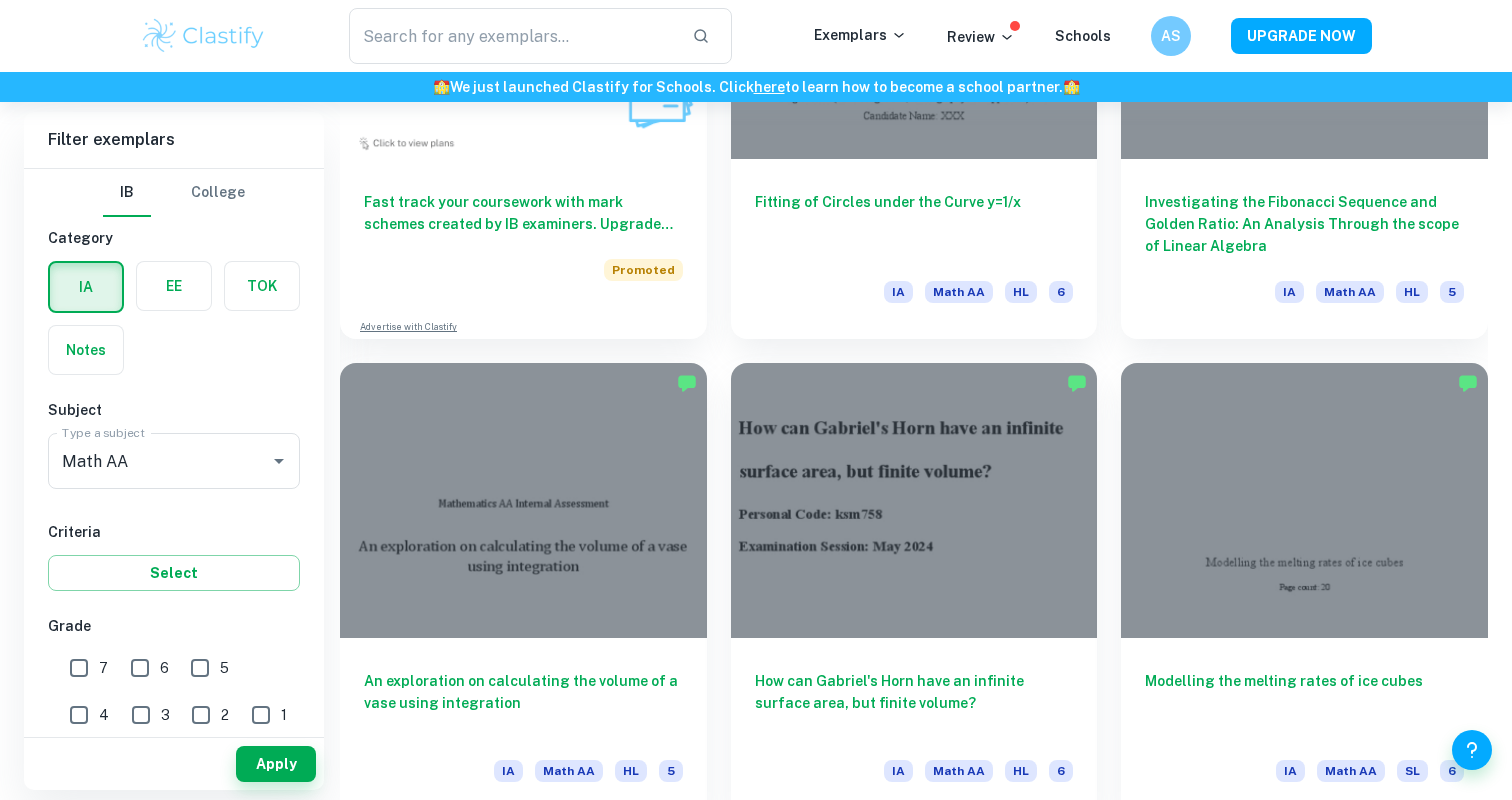 scroll, scrollTop: 1750, scrollLeft: 0, axis: vertical 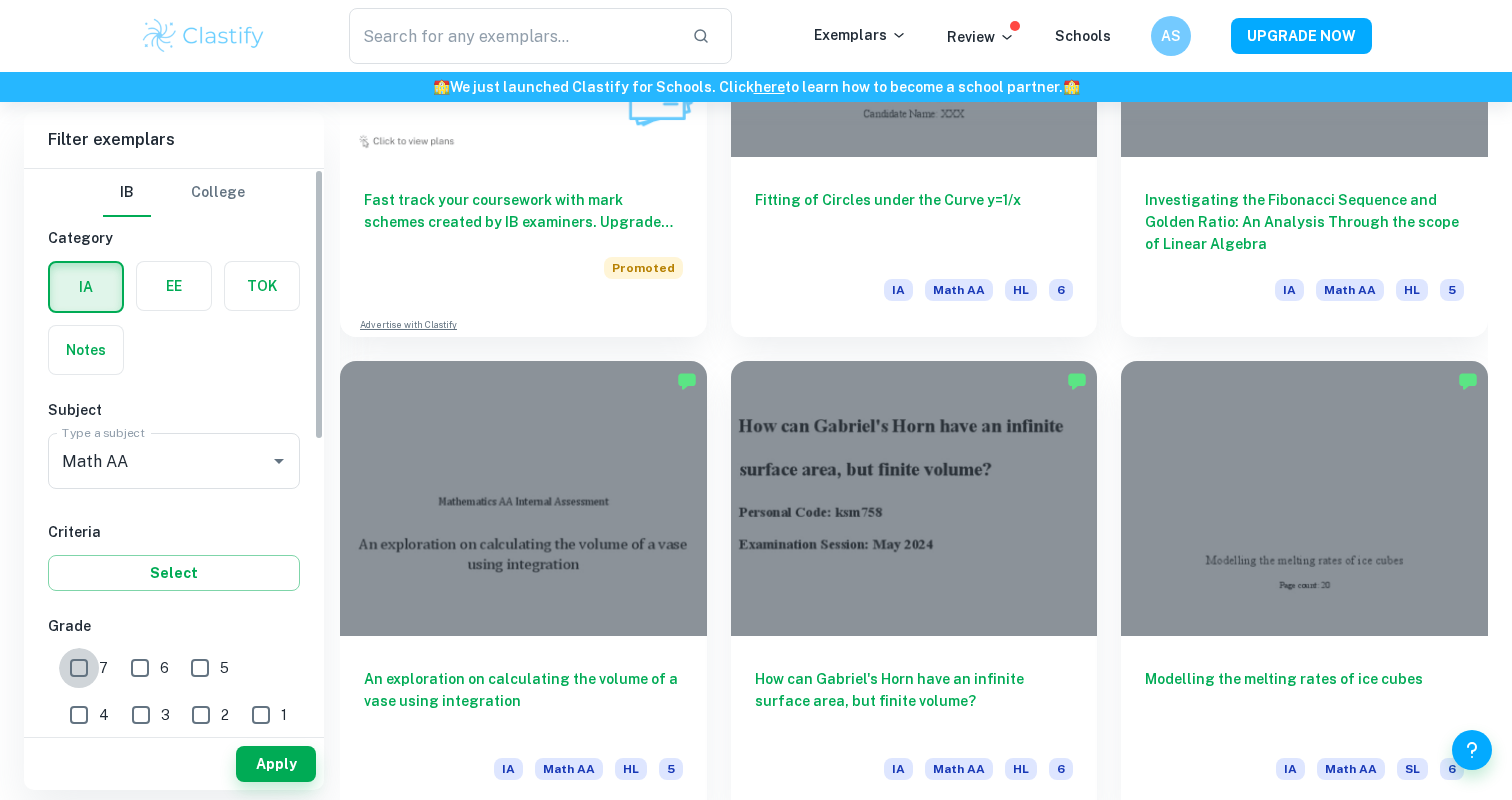 click on "7" at bounding box center [79, 668] 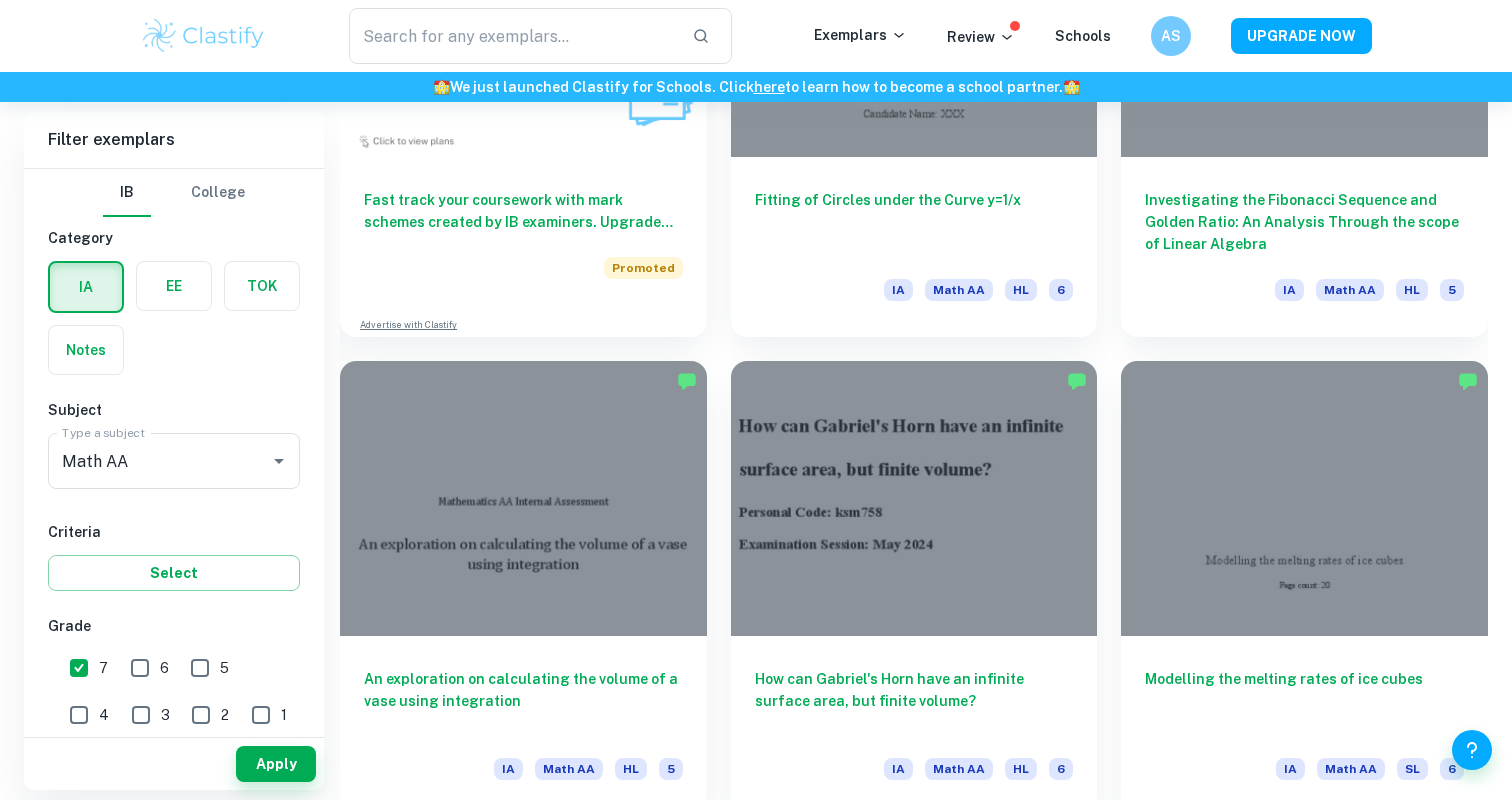 click on "6" at bounding box center [140, 668] 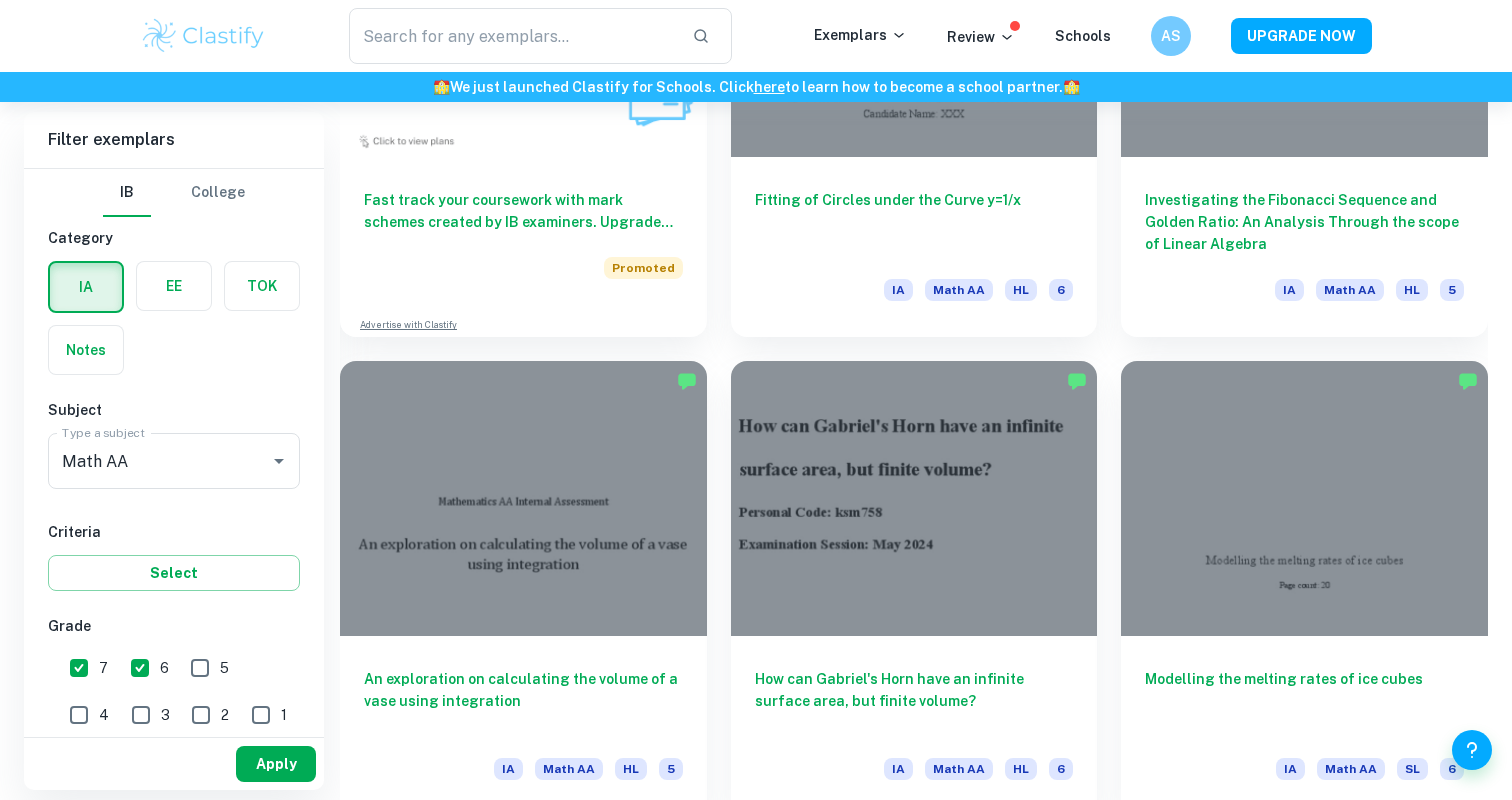 click on "Apply" at bounding box center (276, 764) 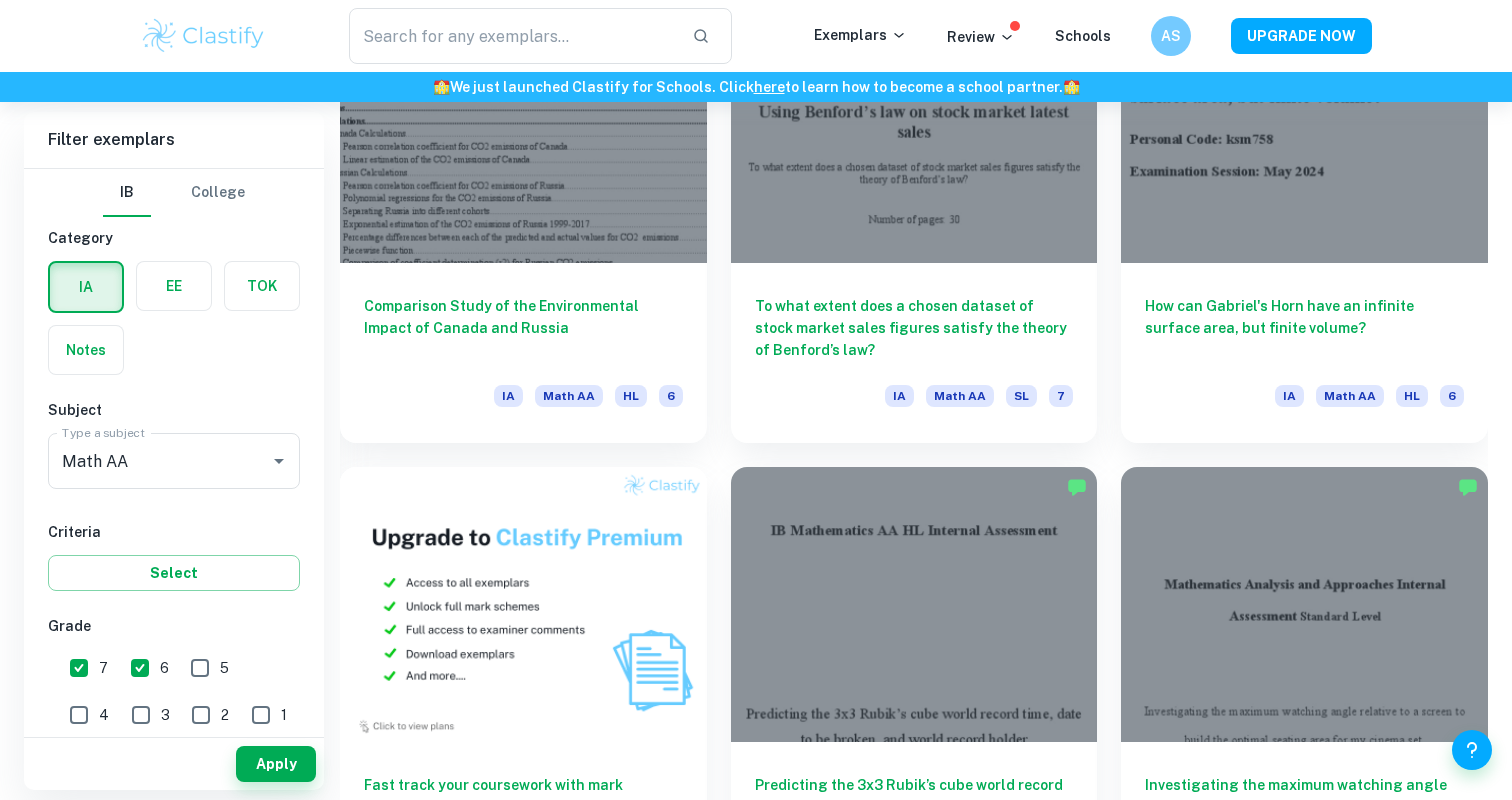 scroll, scrollTop: 1019, scrollLeft: 0, axis: vertical 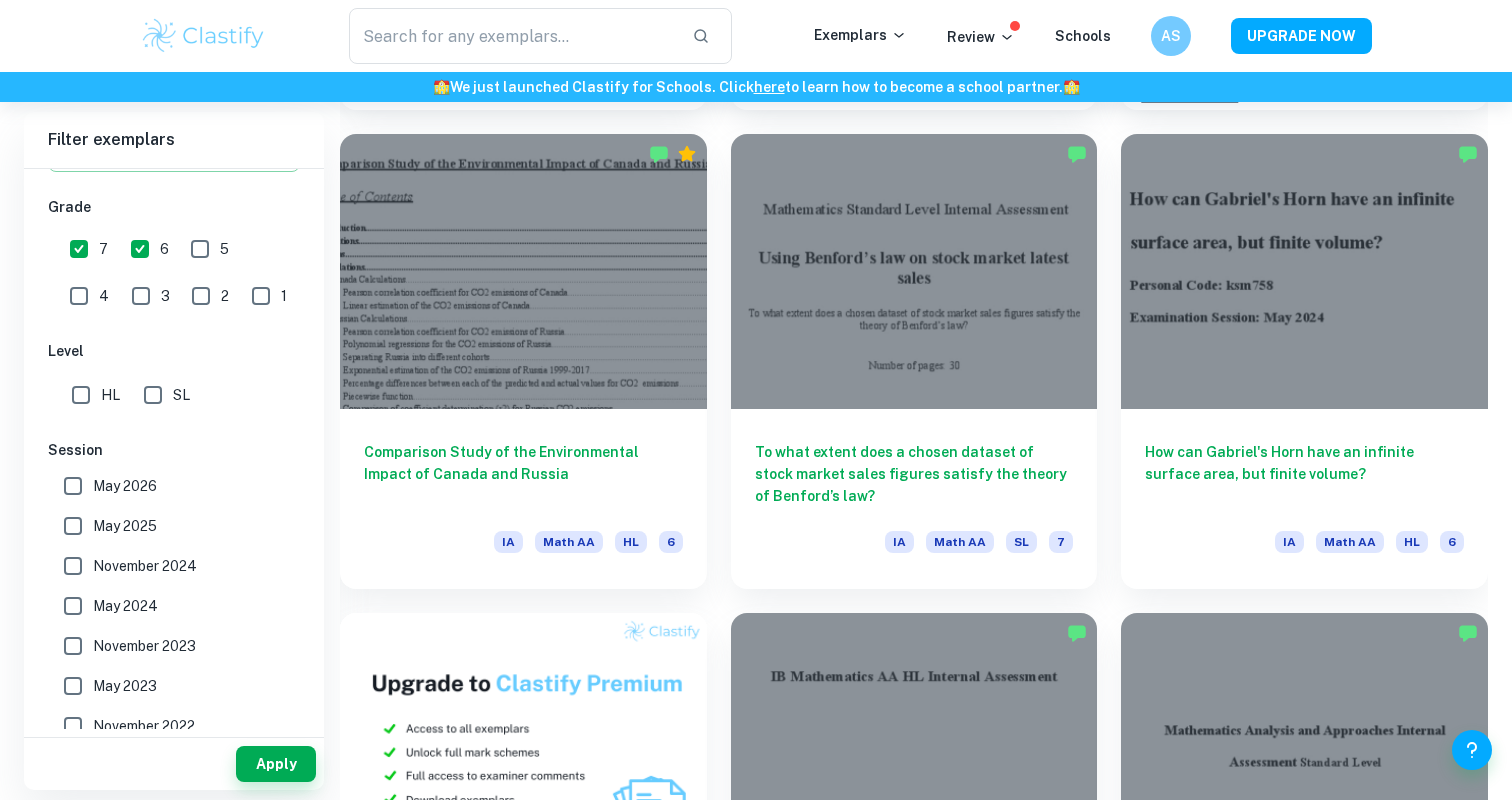 click on "HL" at bounding box center (81, 395) 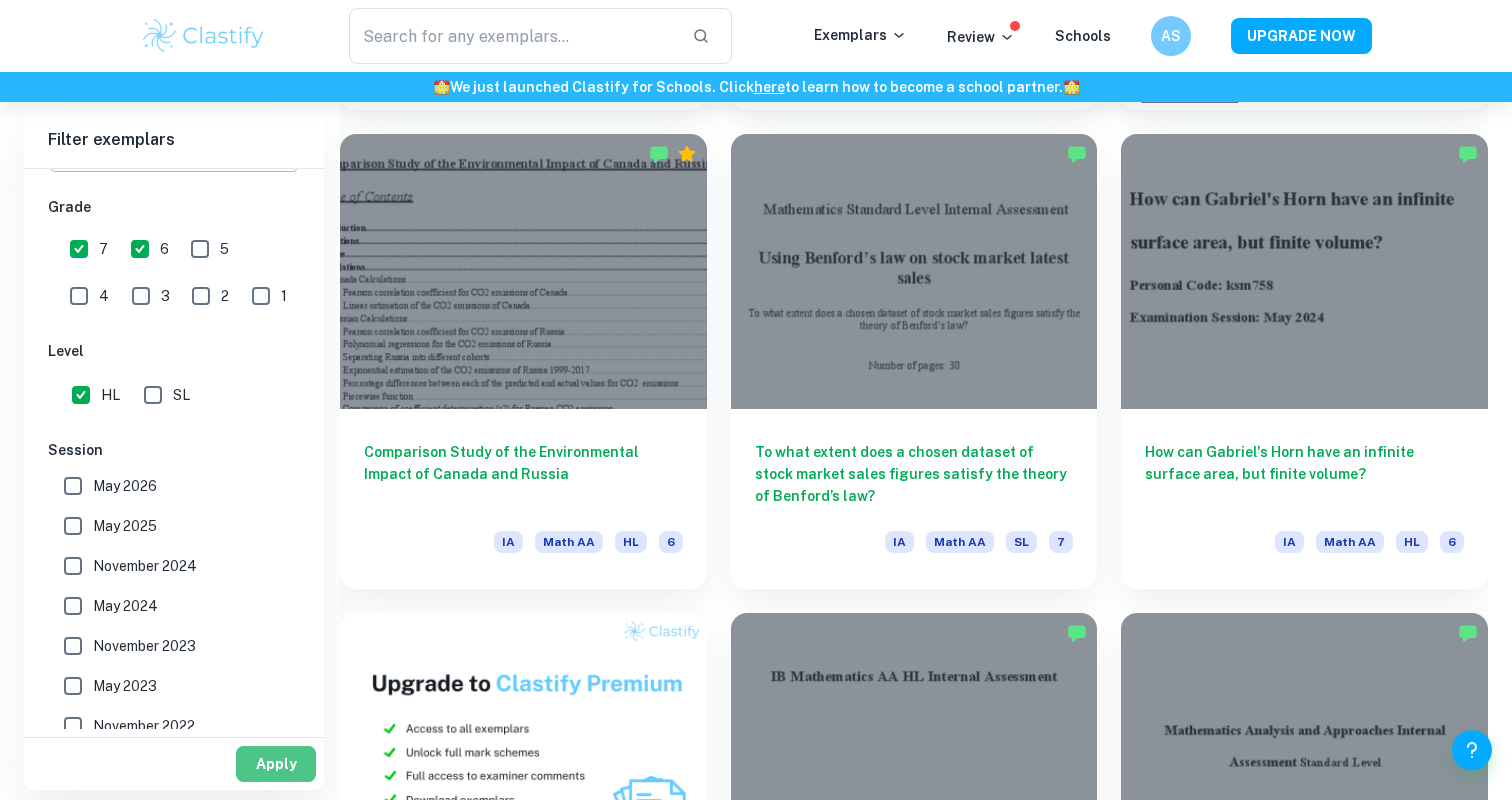 click on "Apply" at bounding box center (276, 764) 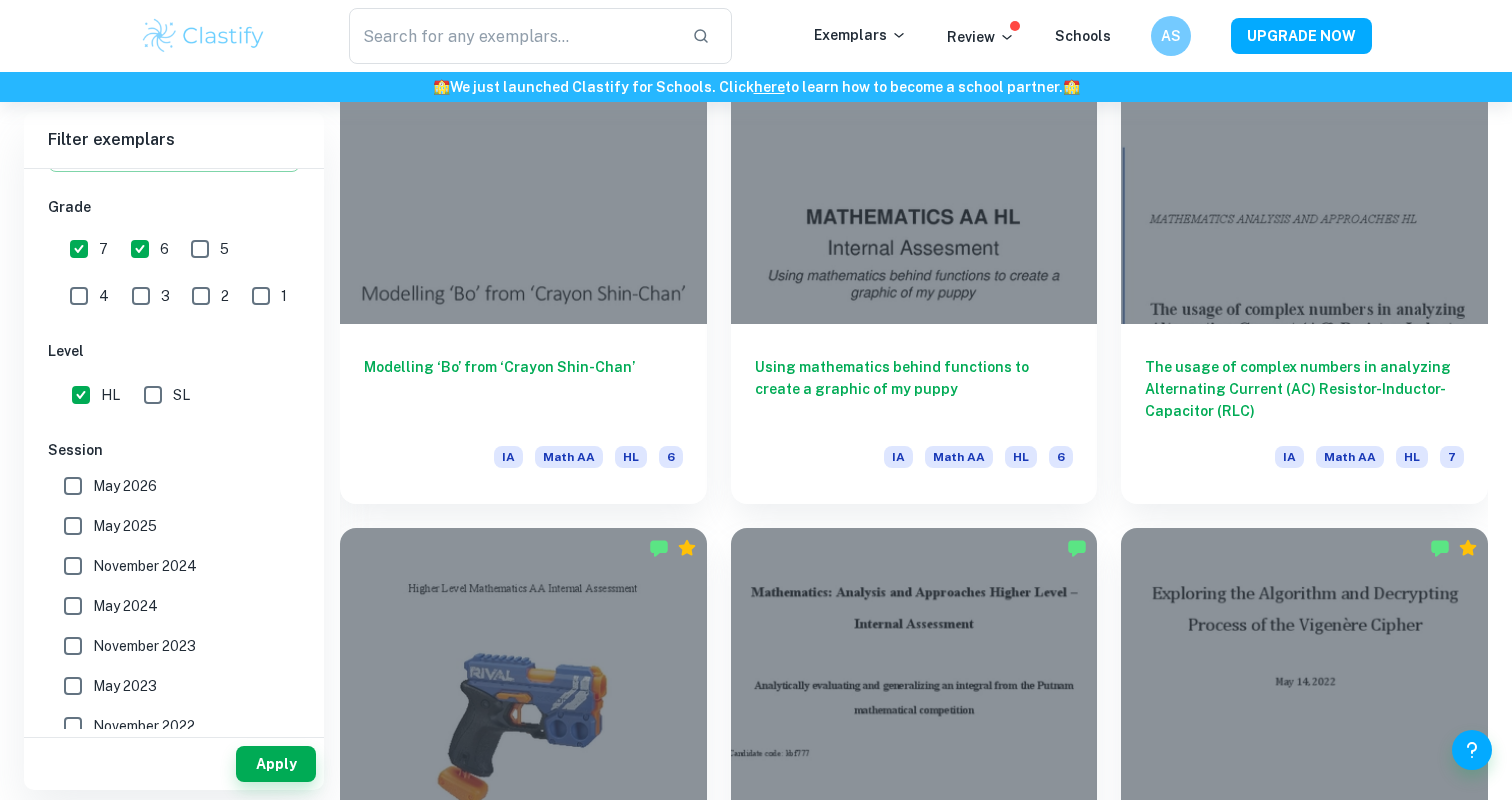 scroll, scrollTop: 4836, scrollLeft: 0, axis: vertical 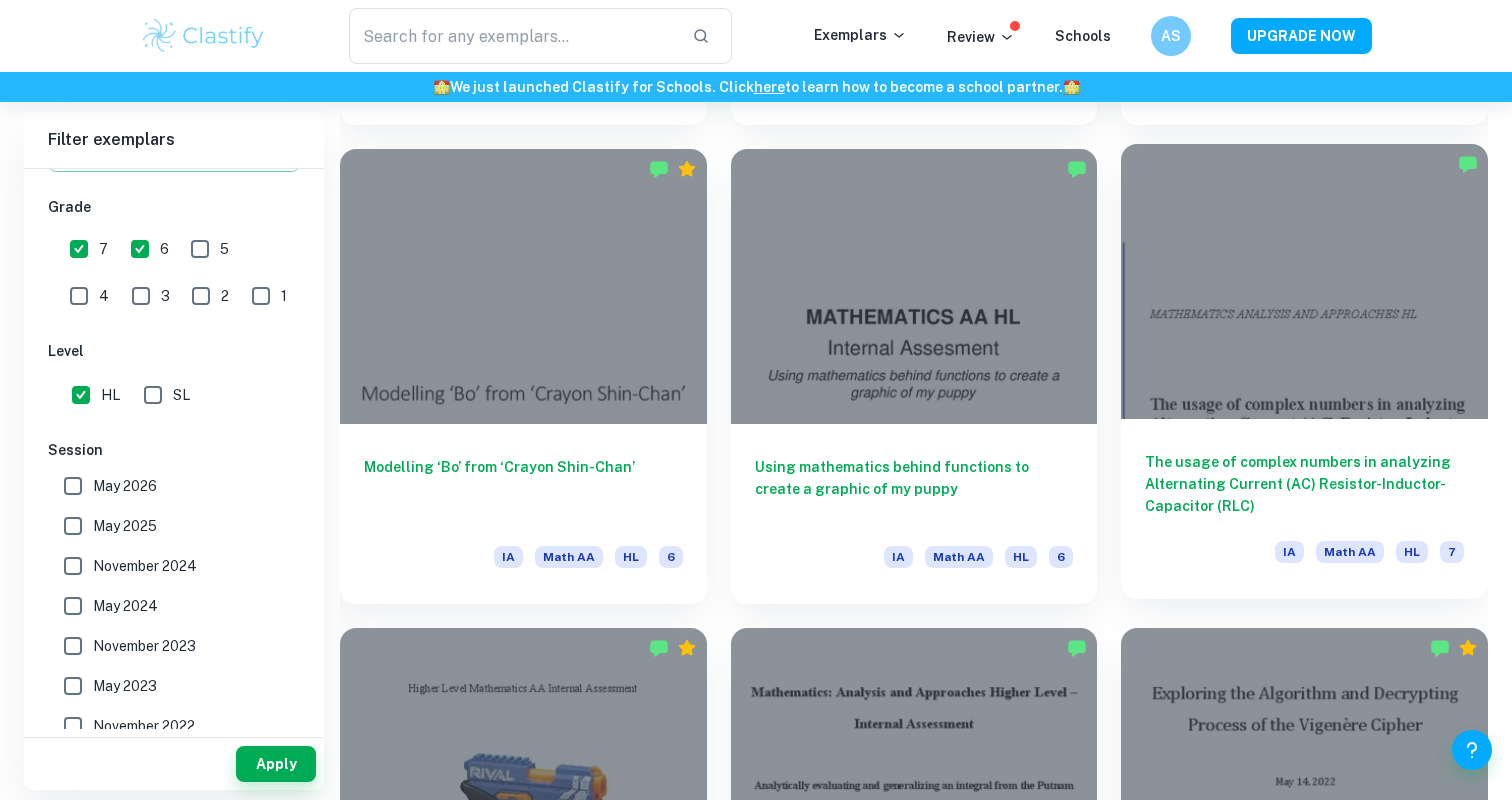 click on "The usage of complex numbers in analyzing Alternating Current (AC) Resistor-Inductor-Capacitor (RLC)" at bounding box center (1304, 484) 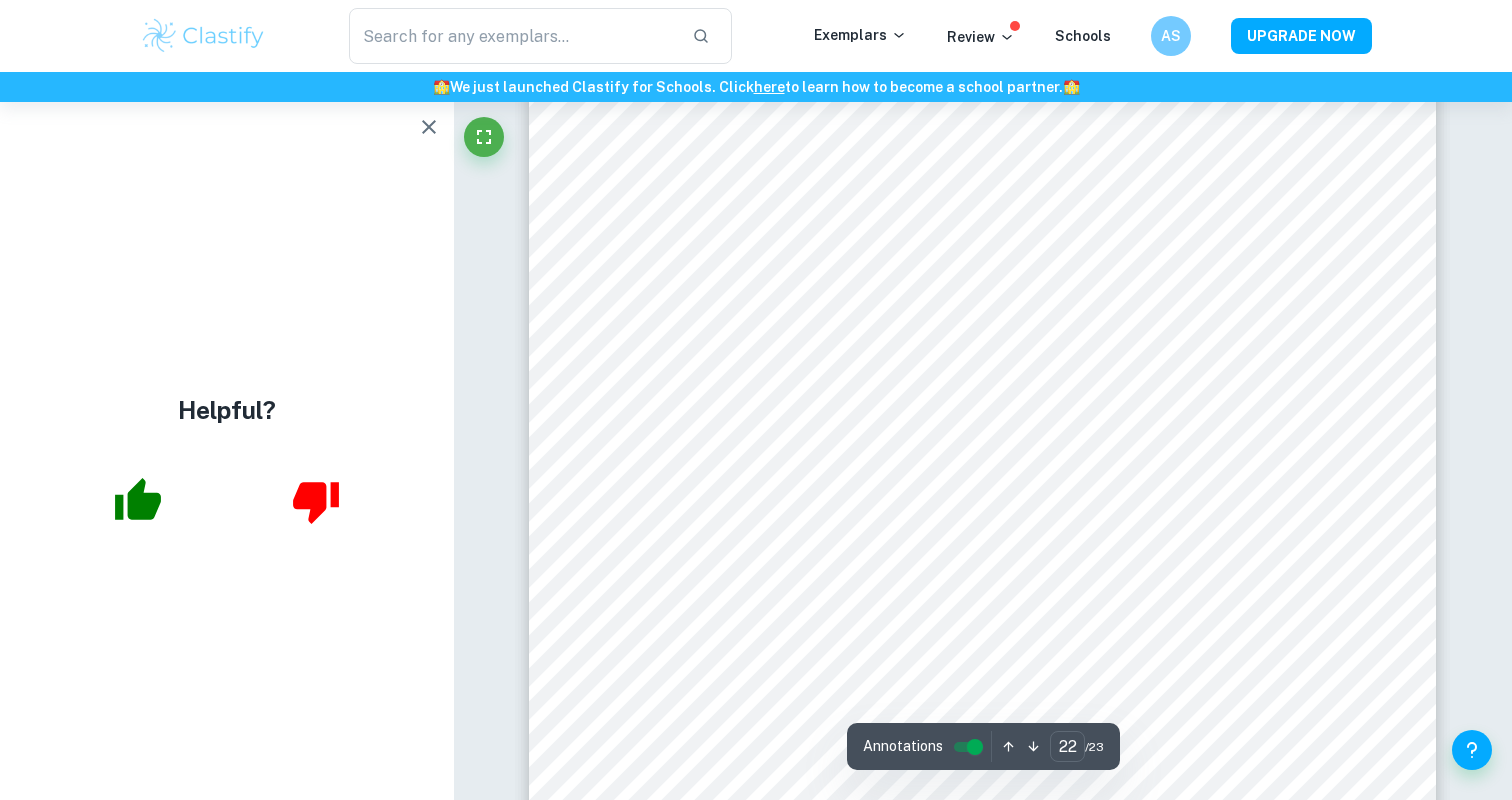 scroll, scrollTop: 28183, scrollLeft: 0, axis: vertical 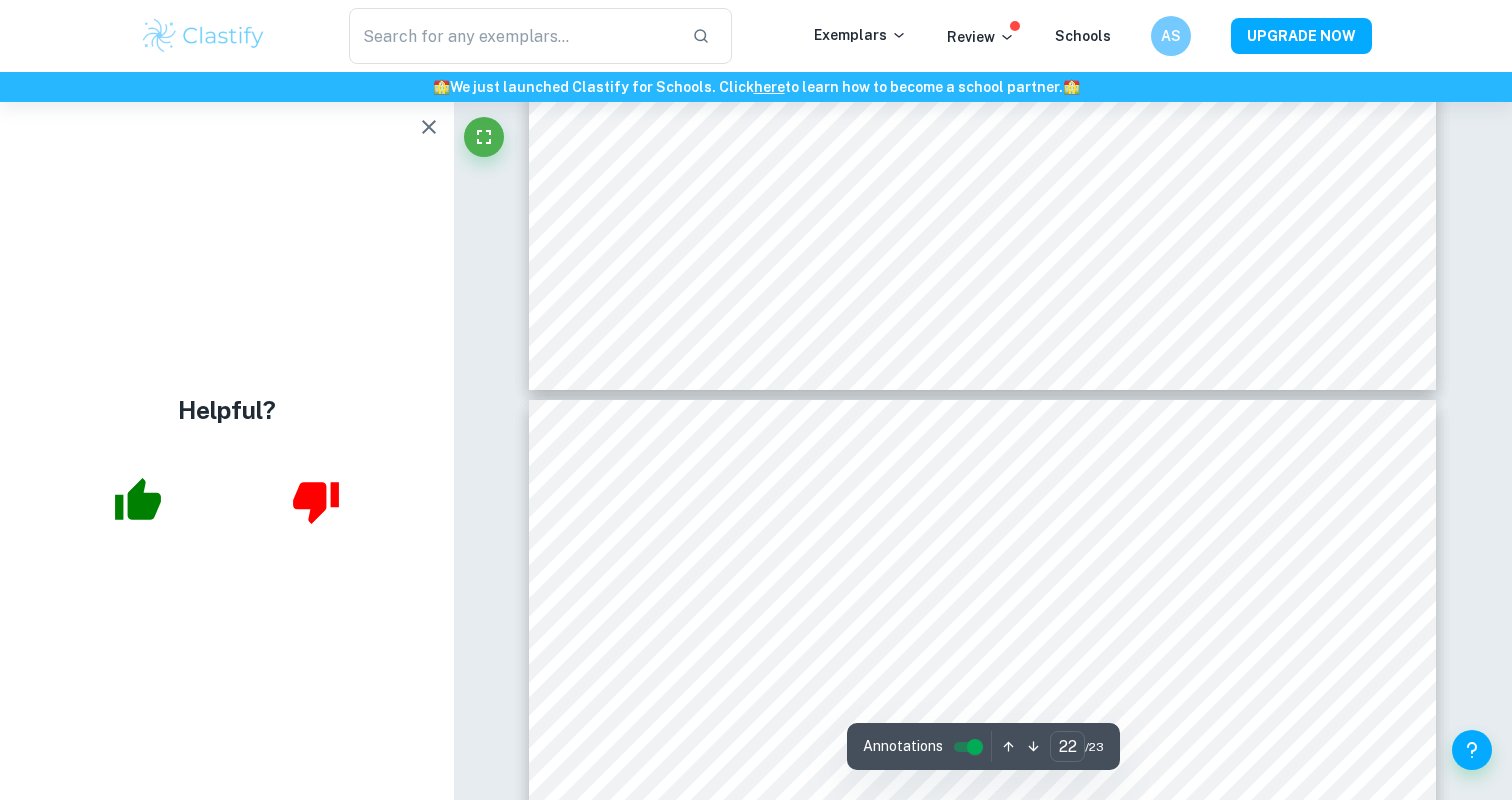 type on "23" 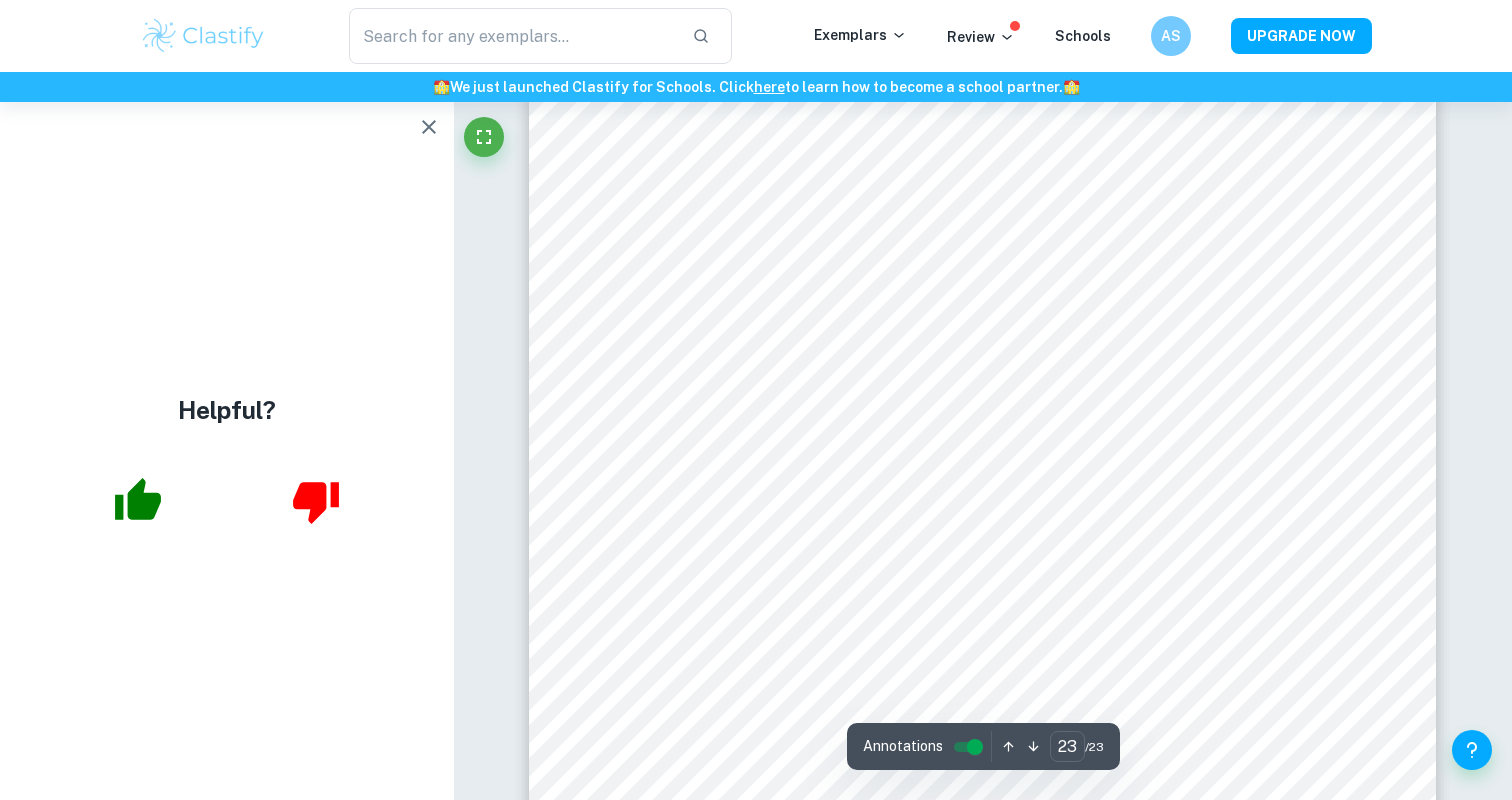 scroll, scrollTop: 29756, scrollLeft: 0, axis: vertical 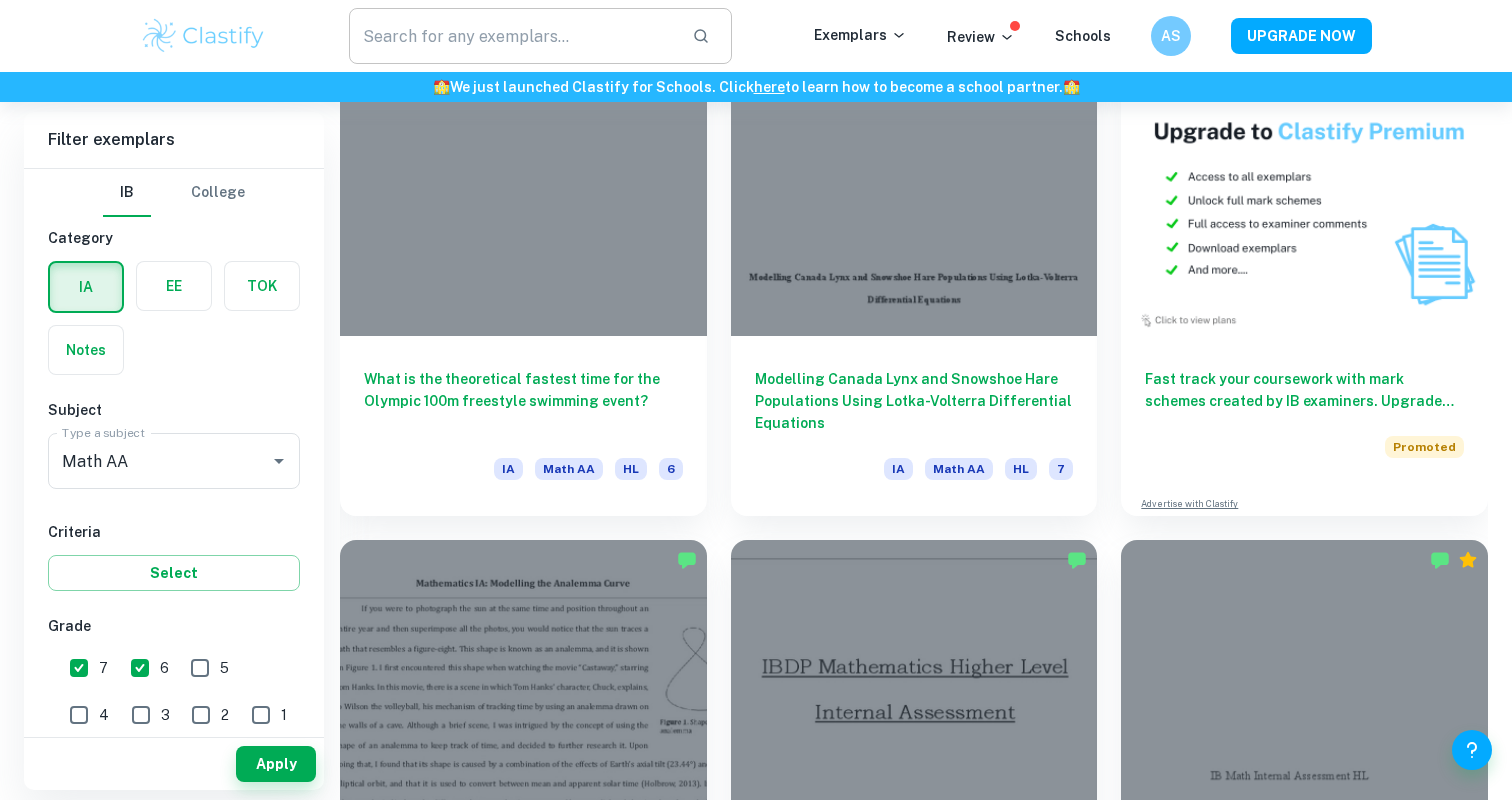 click at bounding box center (512, 36) 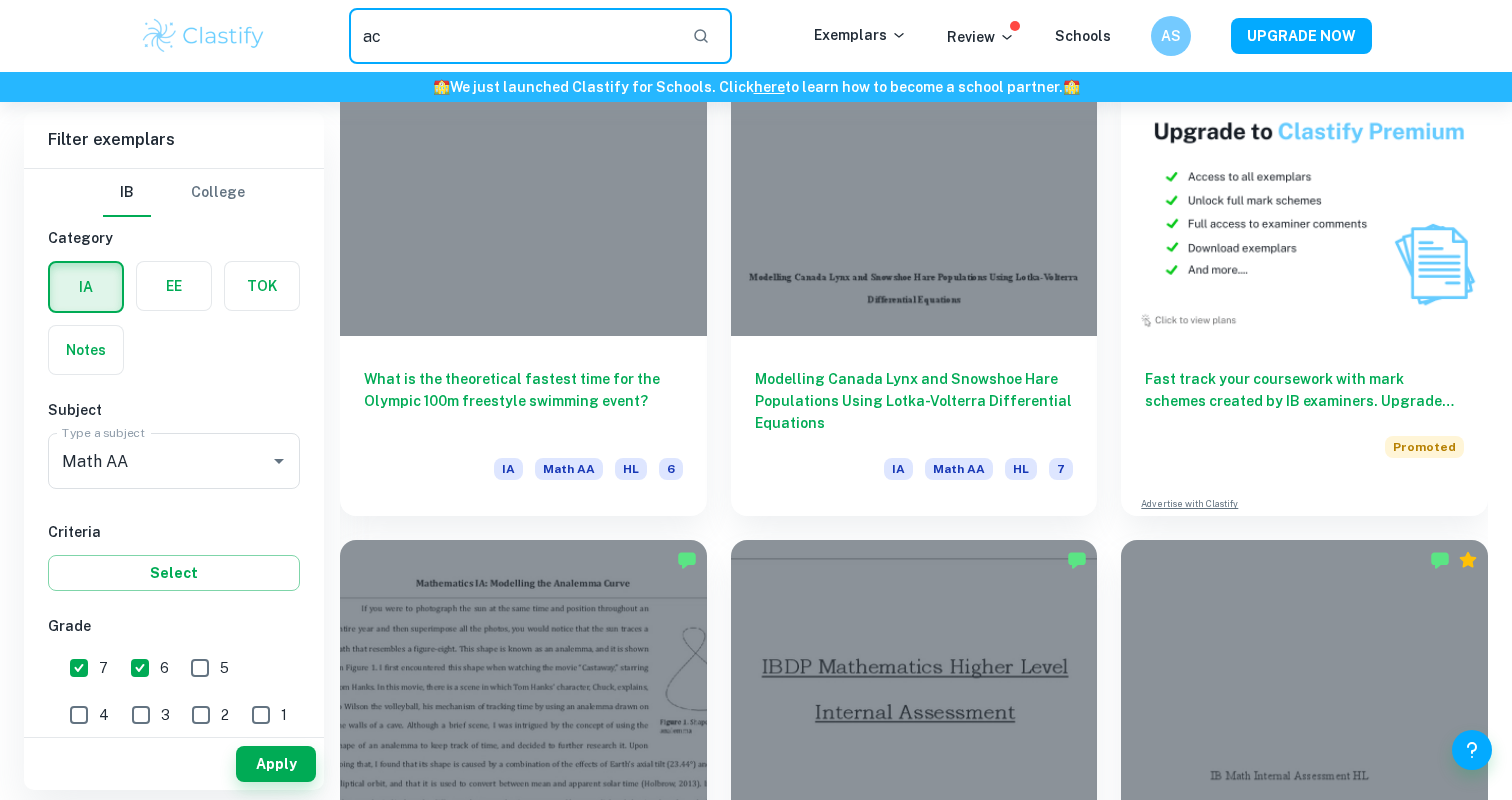 type on "ac" 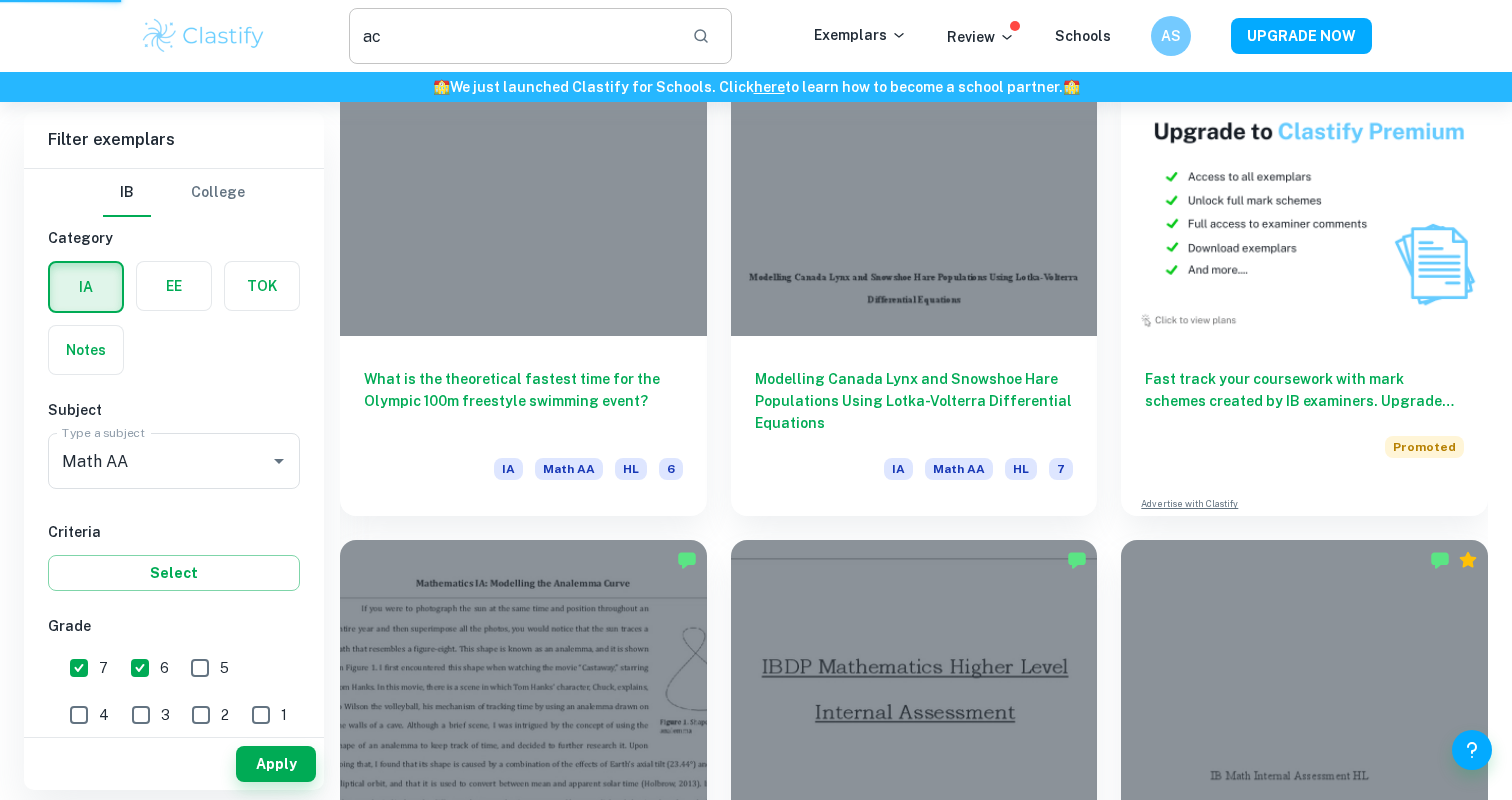 scroll, scrollTop: 0, scrollLeft: 0, axis: both 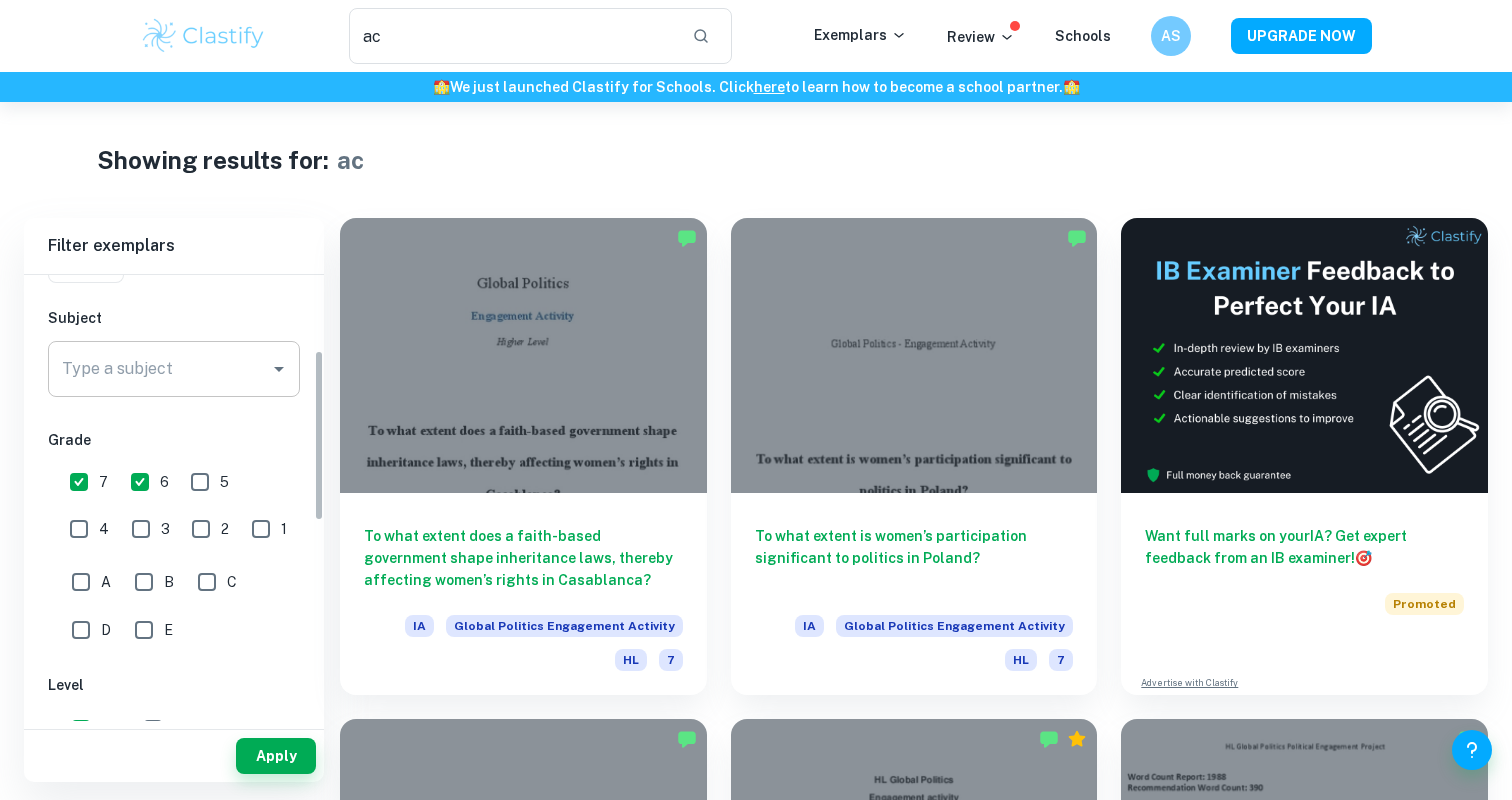 click on "Type a subject" at bounding box center (174, 369) 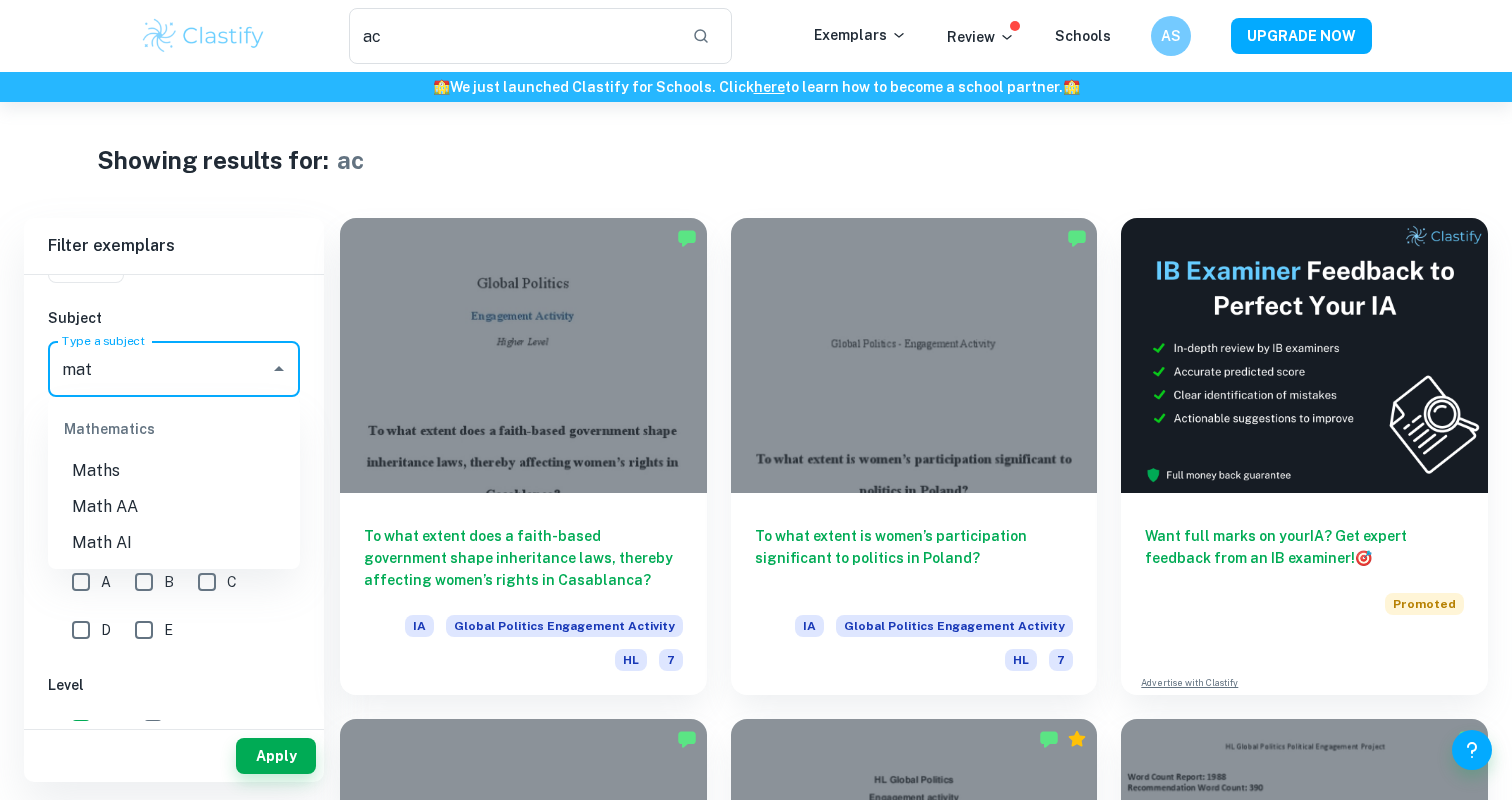 click on "Math AA" at bounding box center (174, 507) 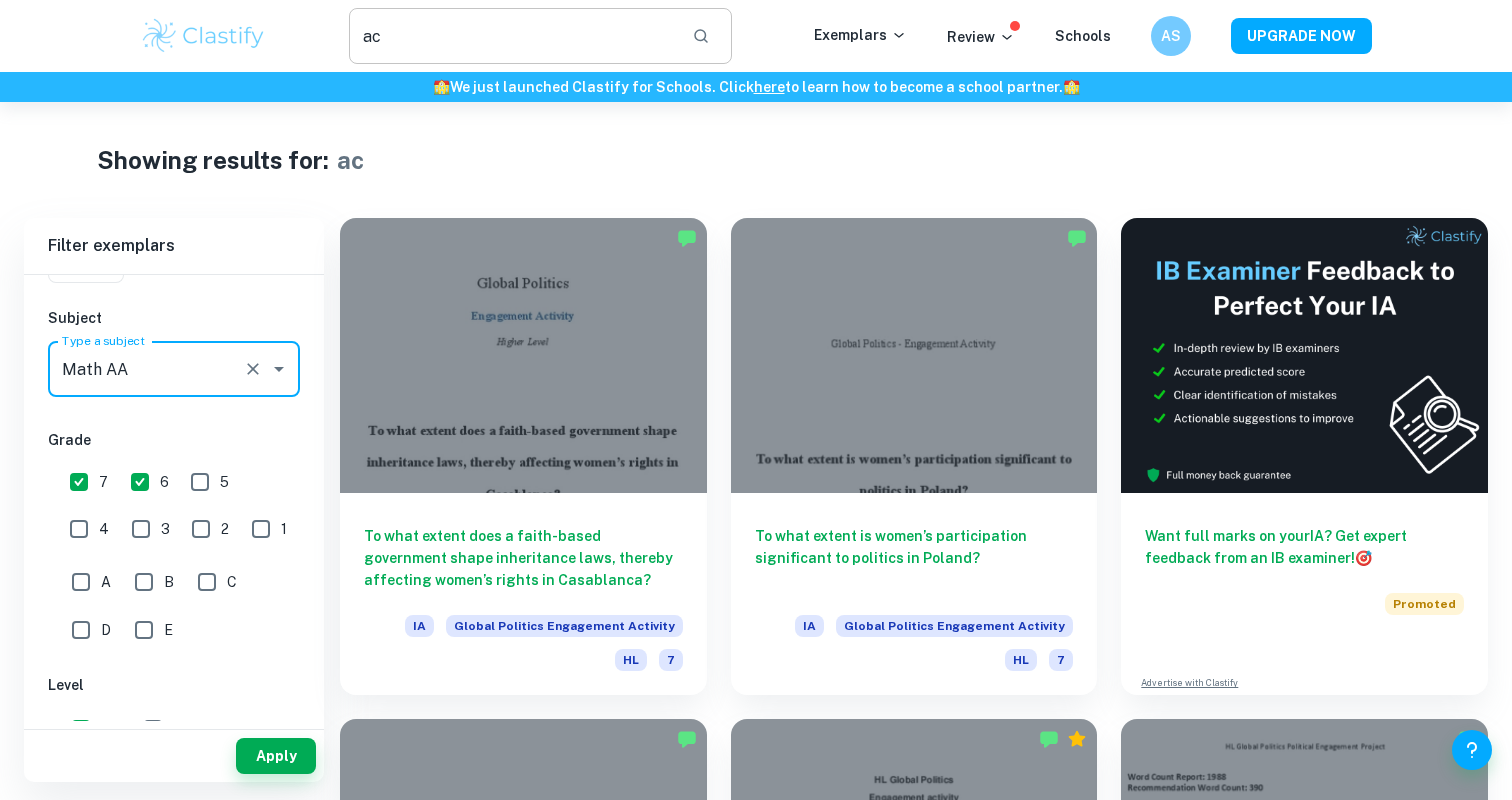 type on "Math AA" 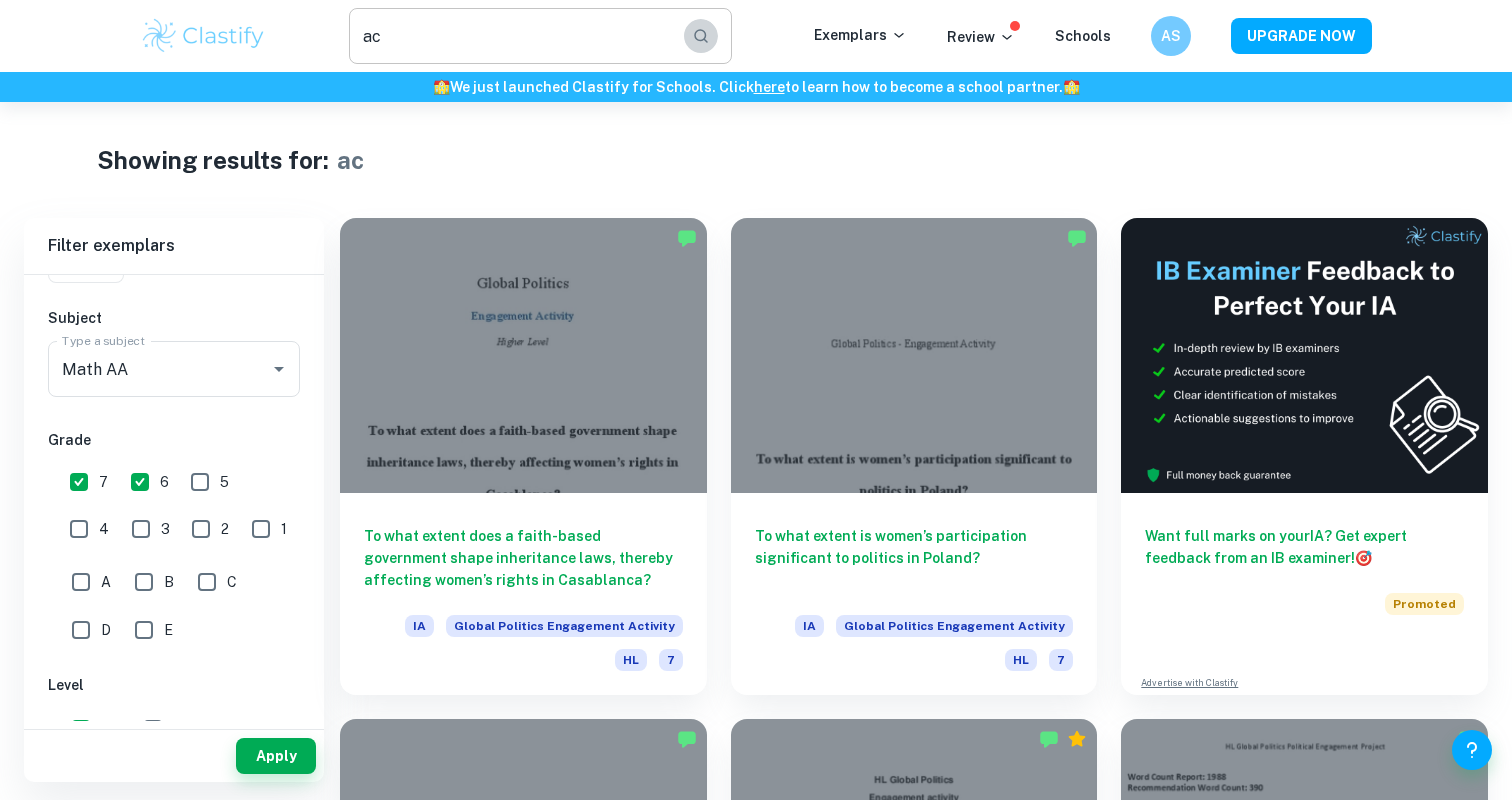 click 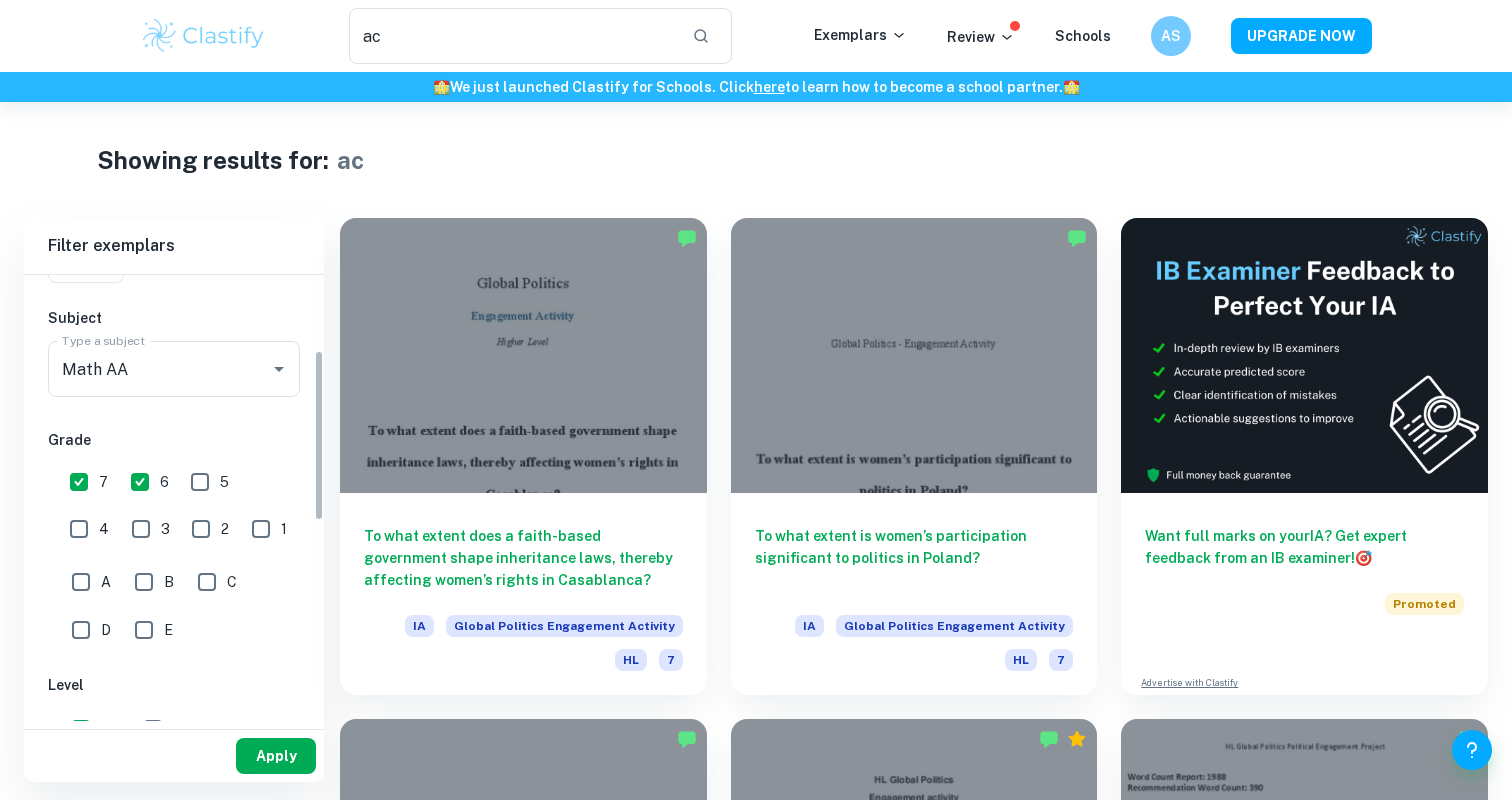 click on "Apply" at bounding box center (276, 756) 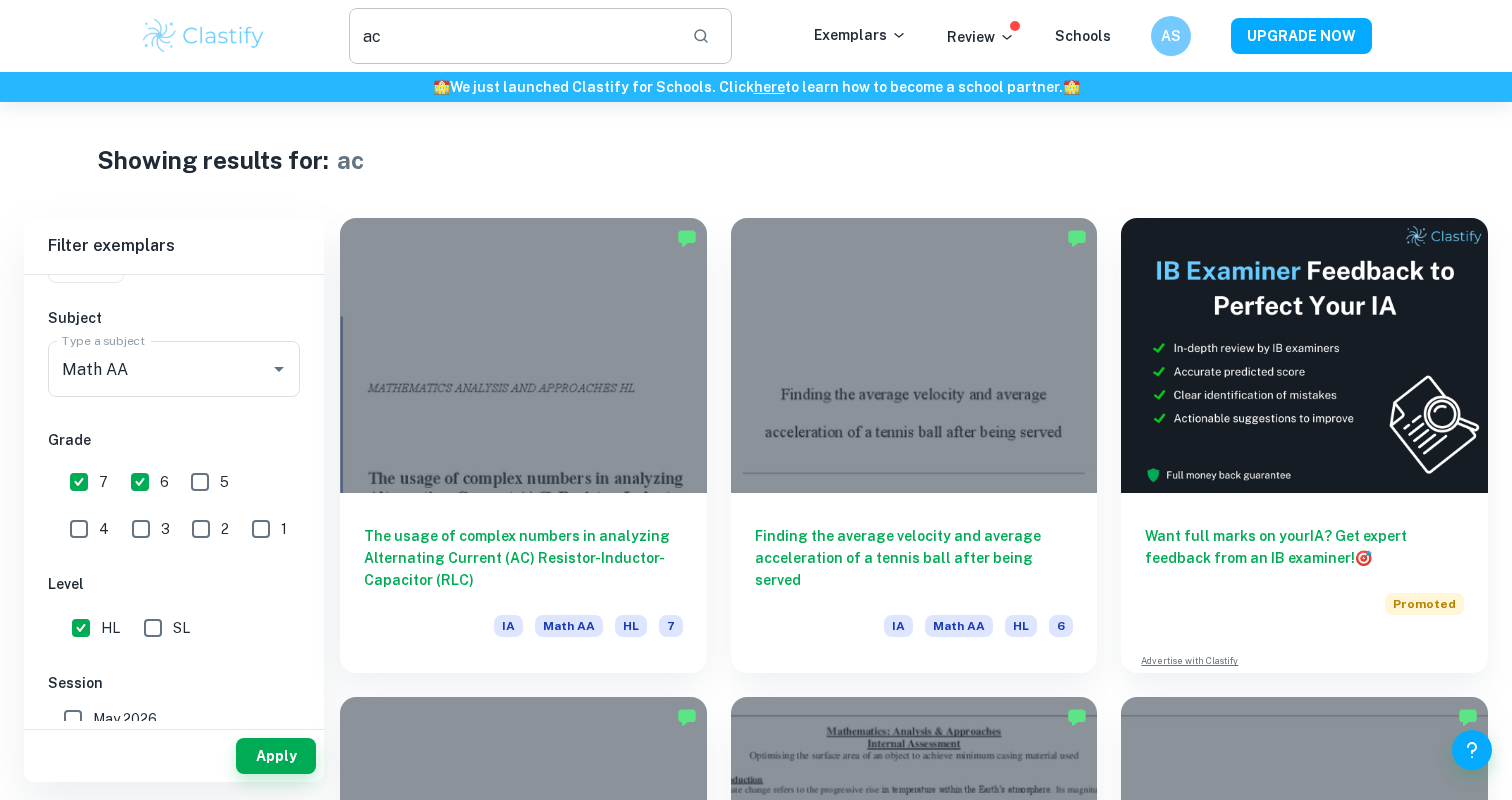 click at bounding box center [701, 36] 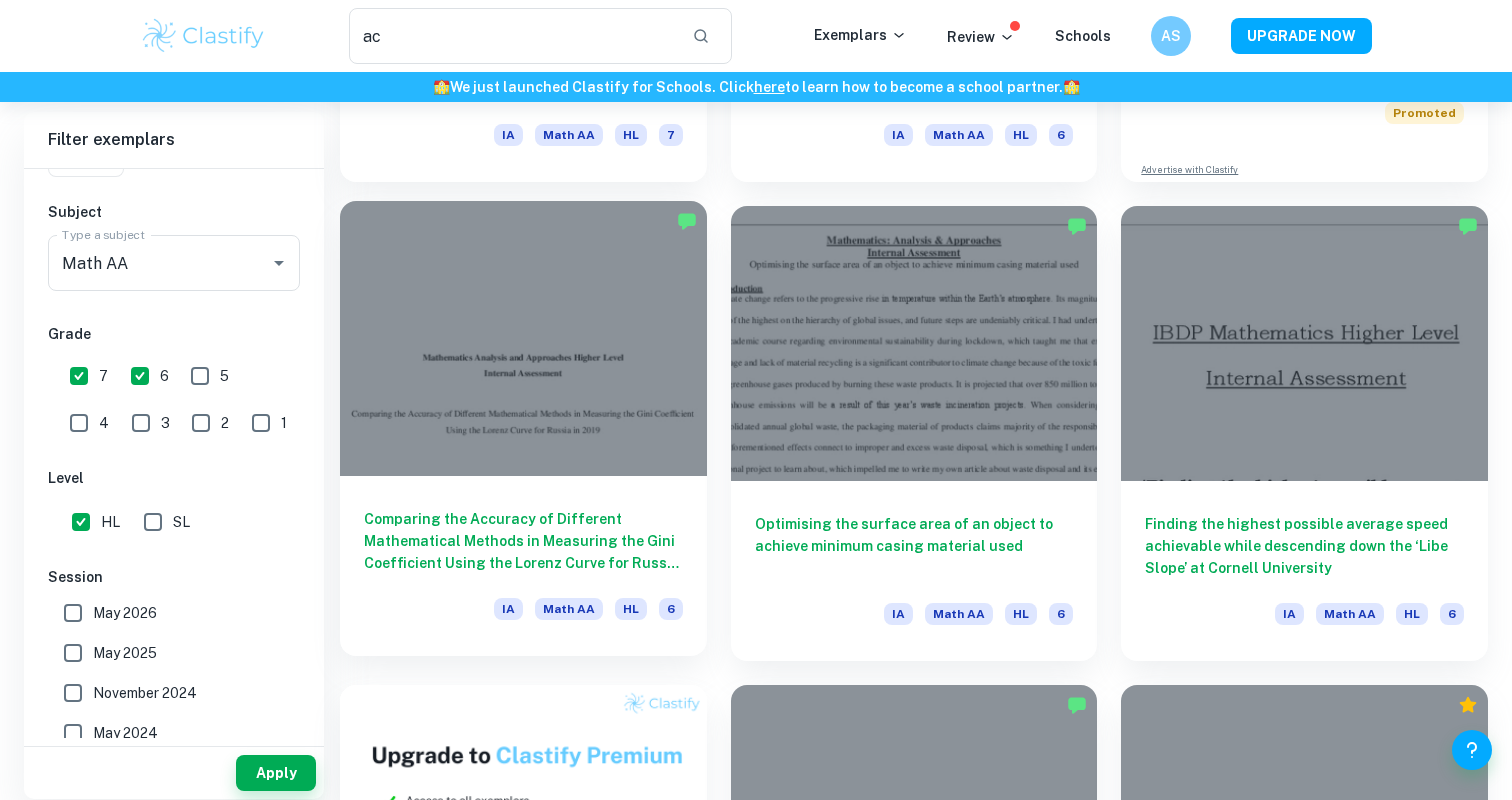 scroll, scrollTop: 0, scrollLeft: 0, axis: both 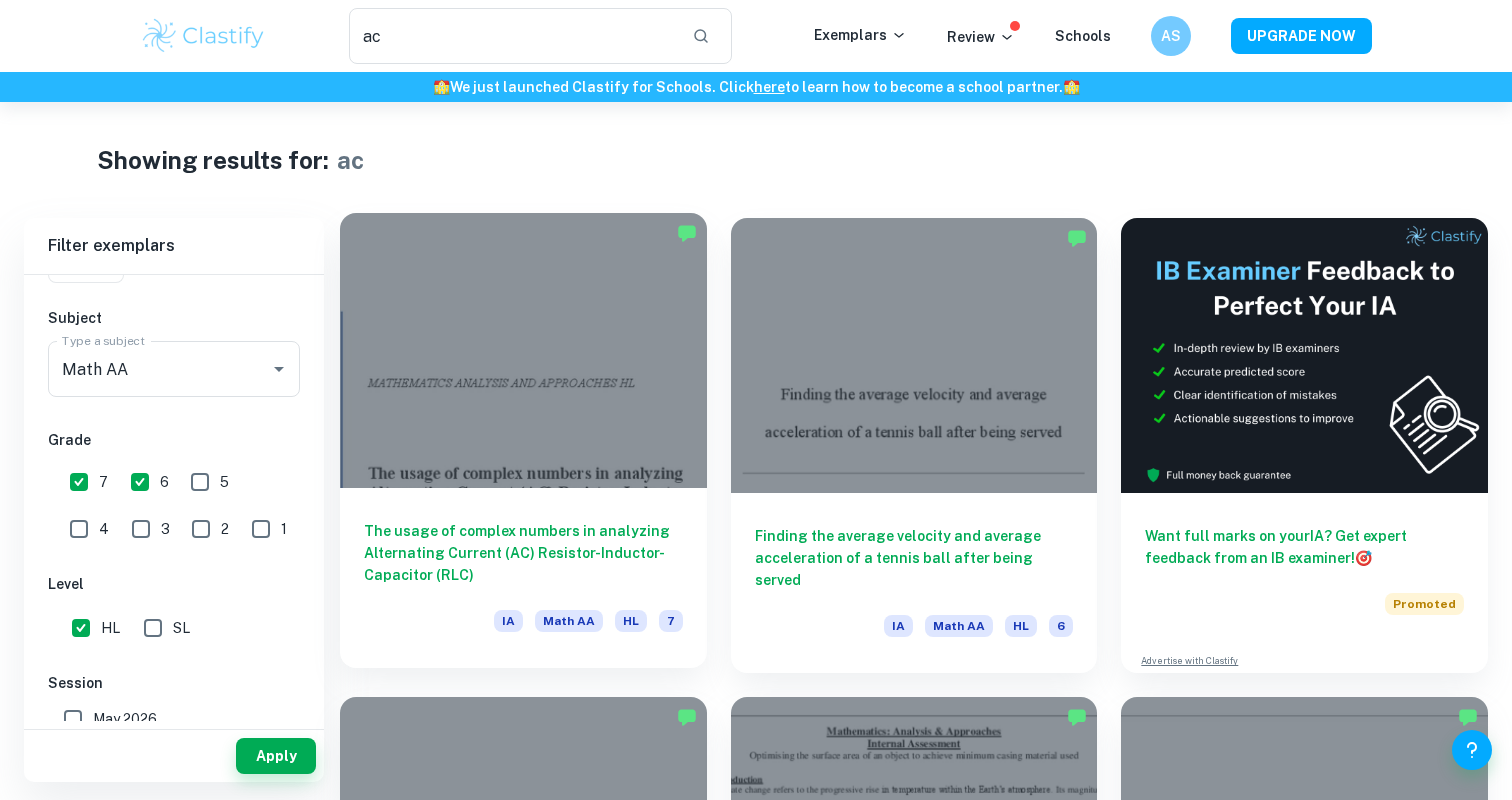 click on "The usage of complex numbers in analyzing Alternating Current (AC) Resistor-Inductor-Capacitor (RLC)" at bounding box center [523, 553] 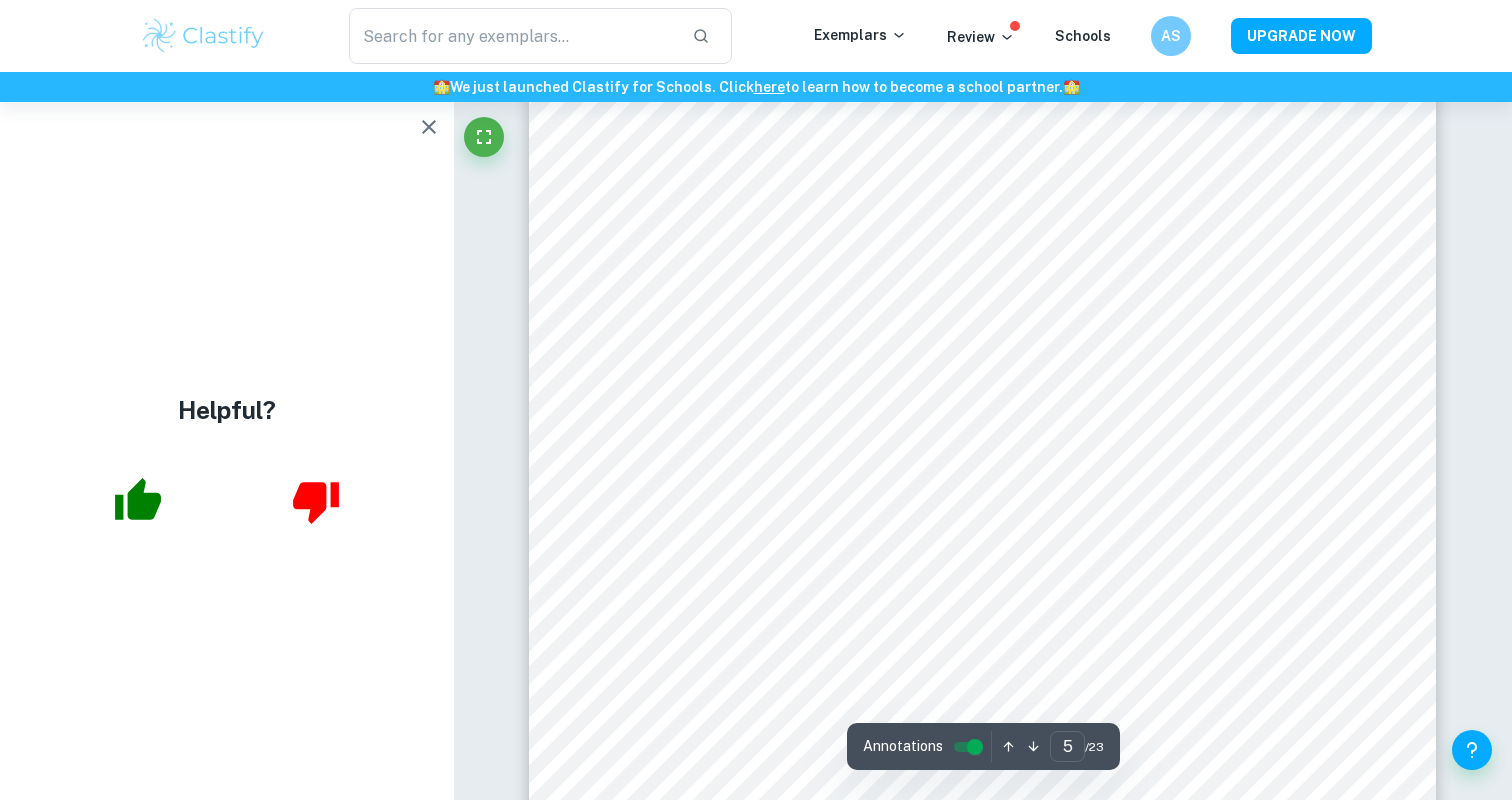 scroll, scrollTop: 5634, scrollLeft: 0, axis: vertical 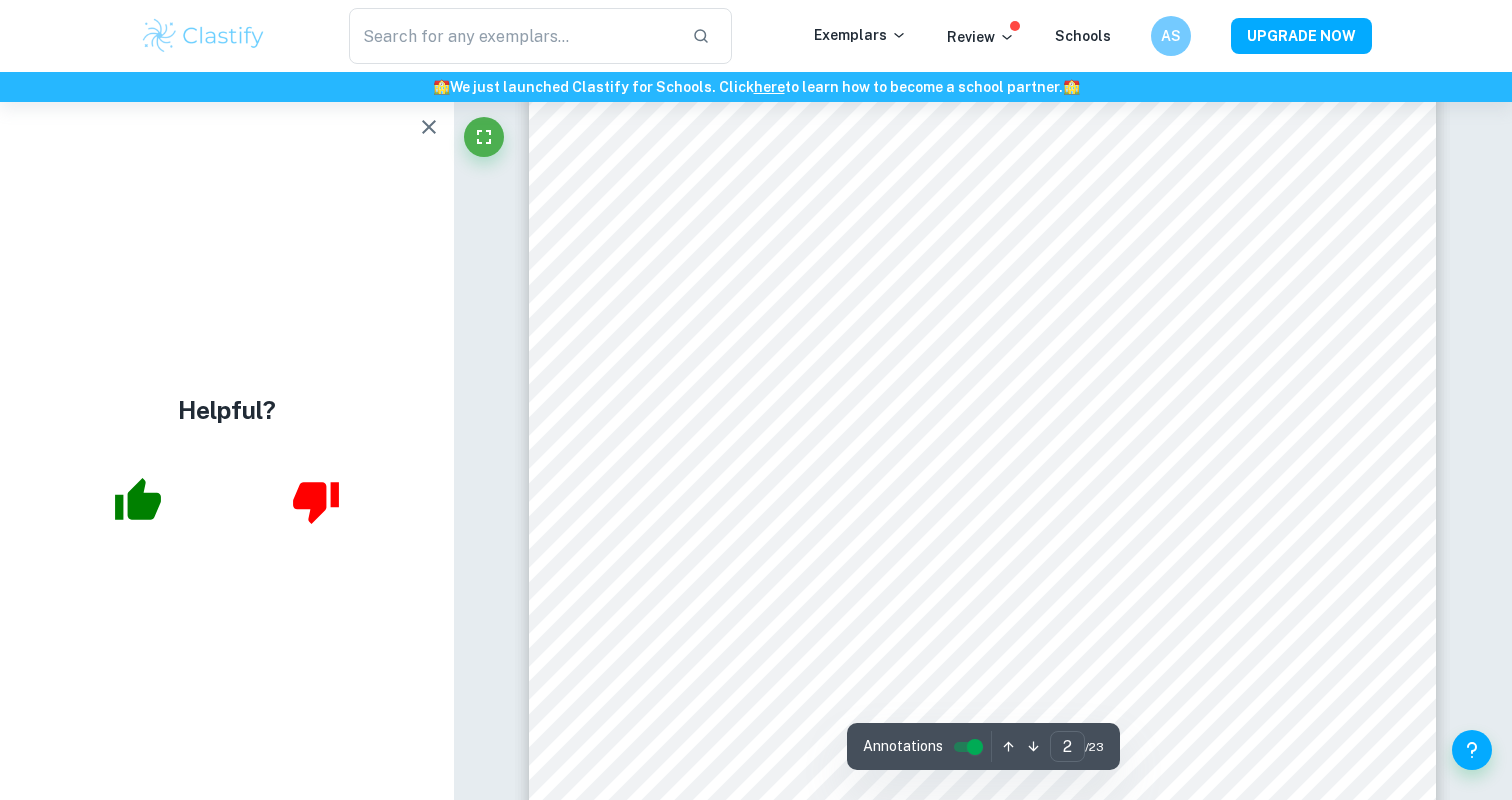 type on "1" 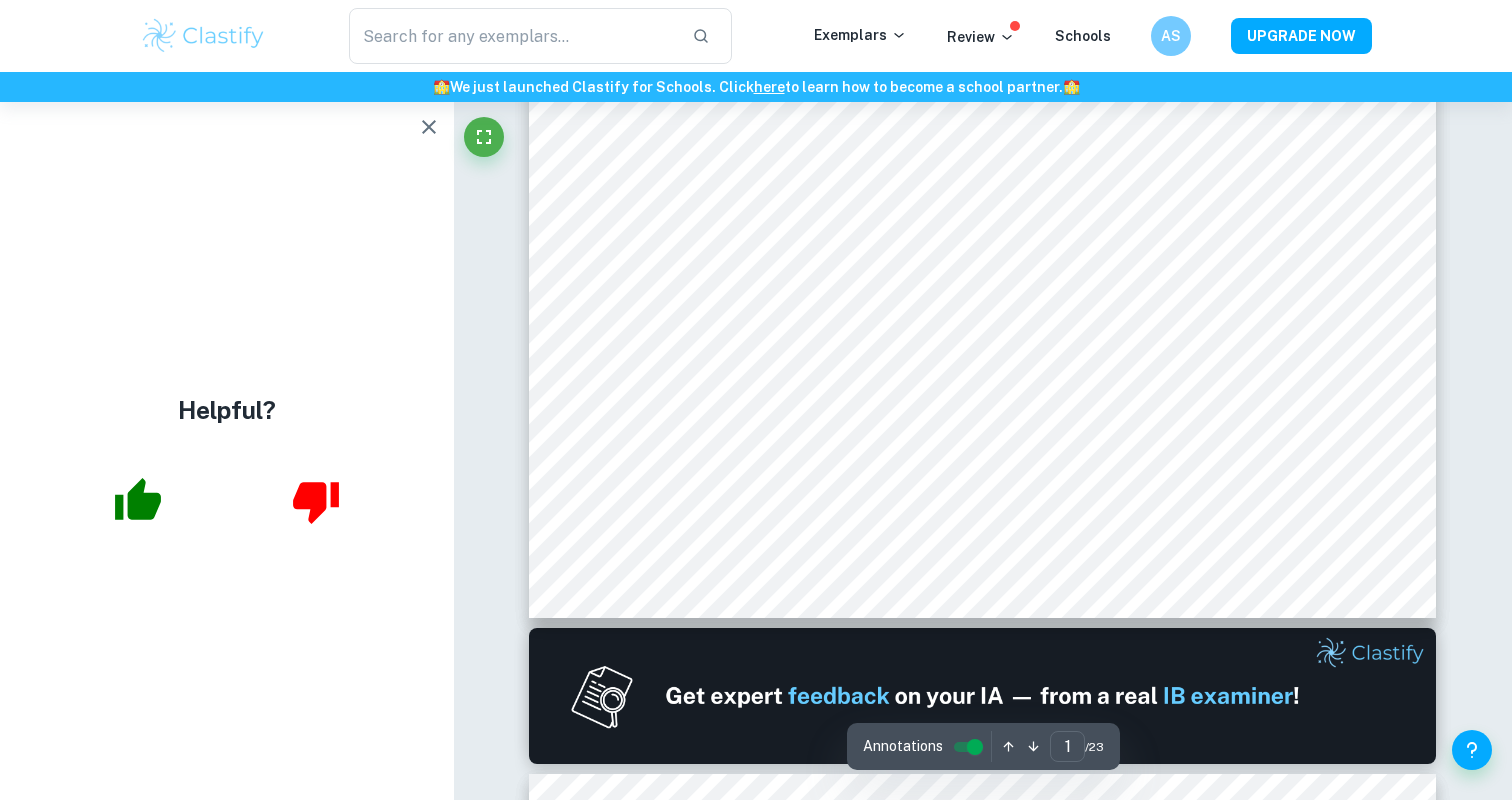 scroll, scrollTop: 0, scrollLeft: 0, axis: both 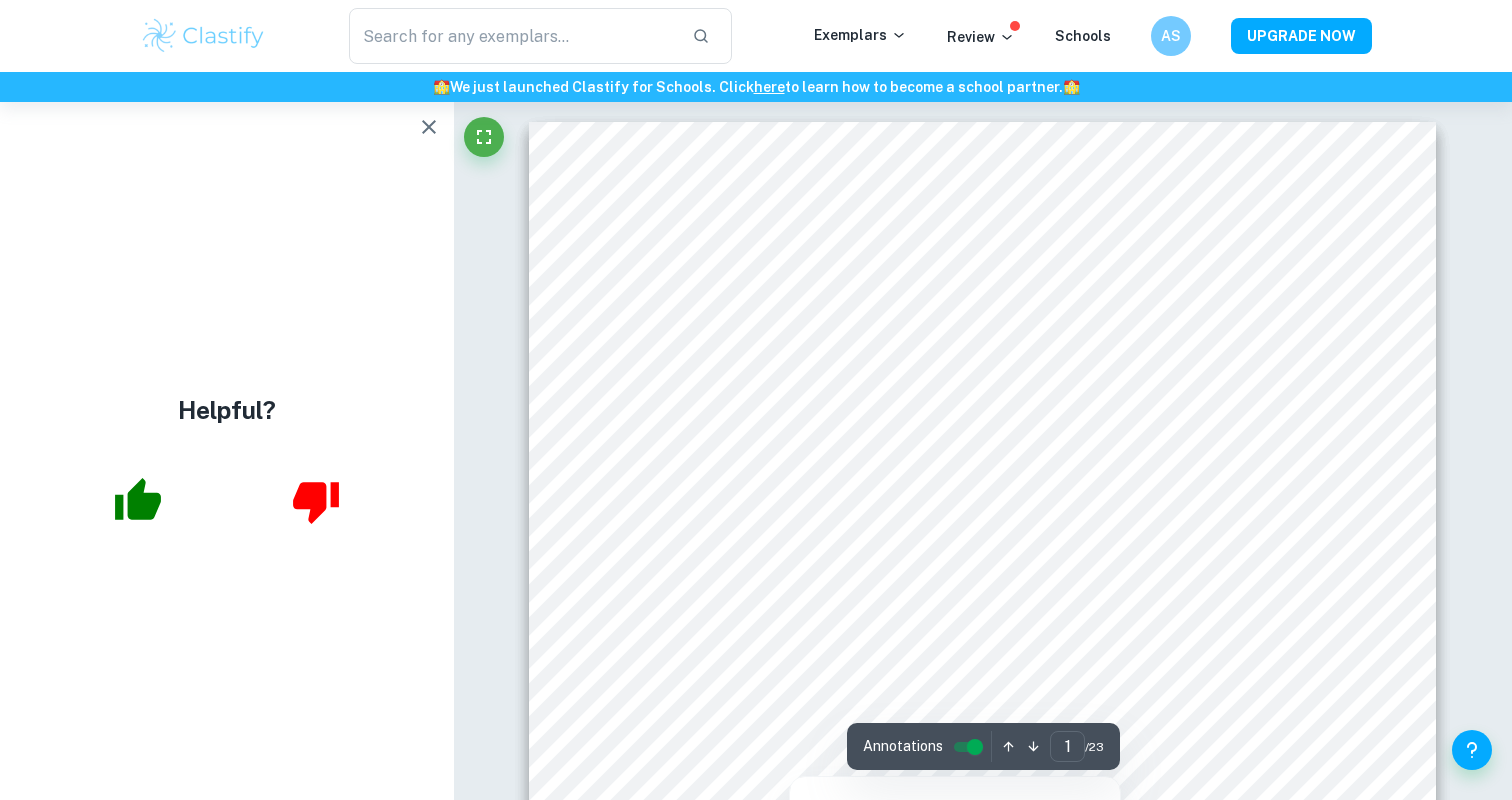 click at bounding box center (997, 677) 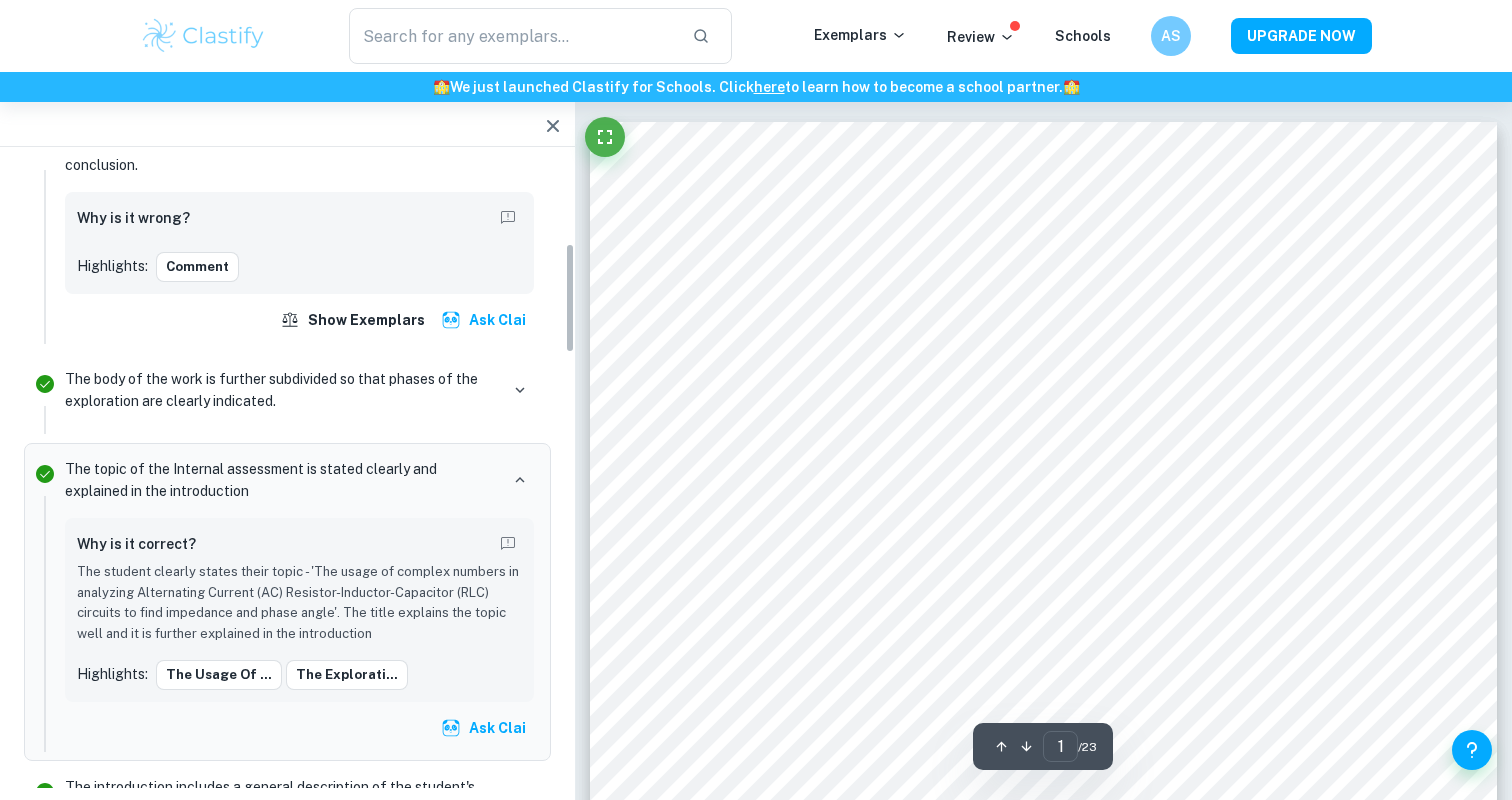 scroll, scrollTop: 483, scrollLeft: 0, axis: vertical 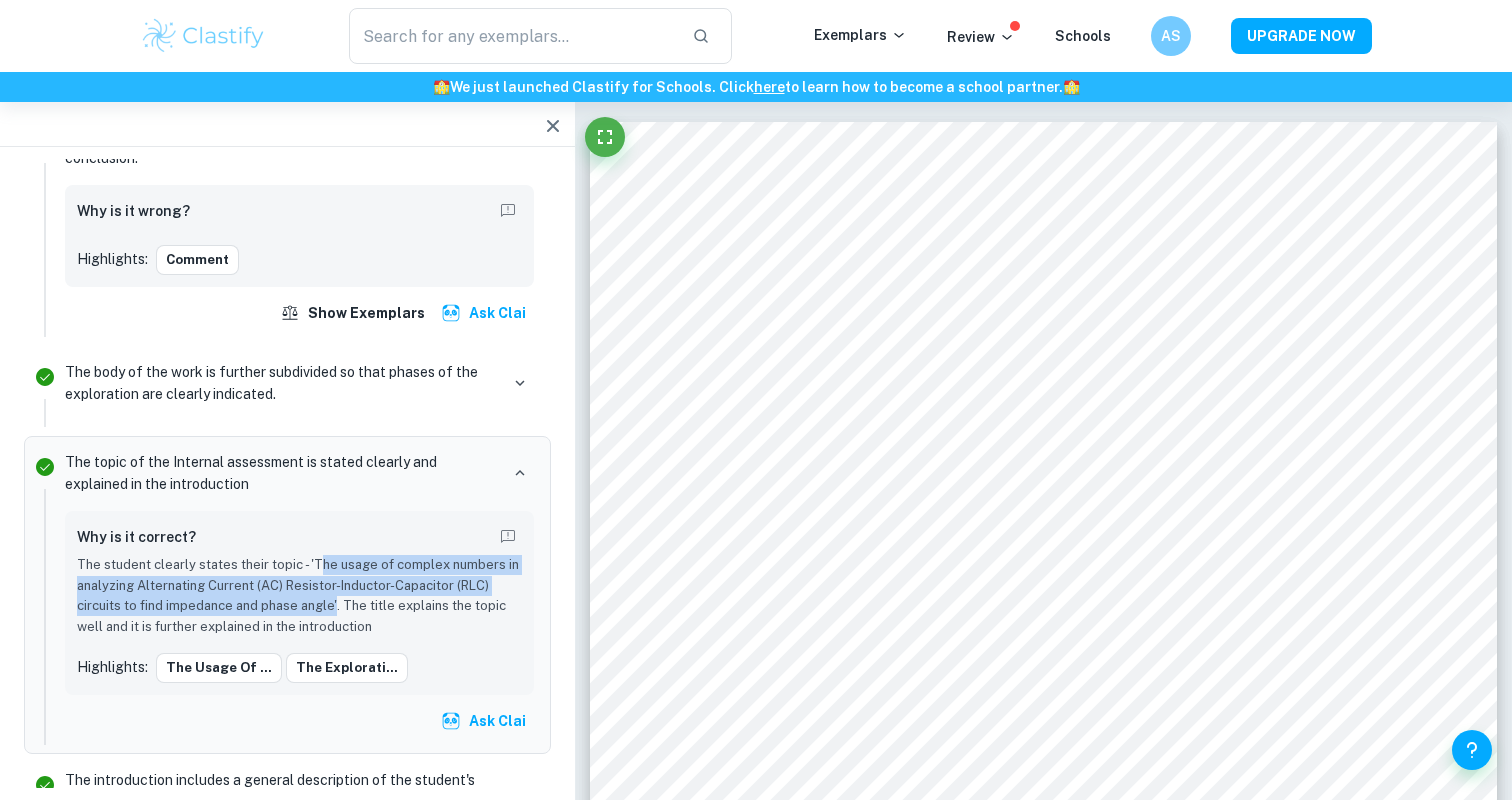 drag, startPoint x: 313, startPoint y: 563, endPoint x: 339, endPoint y: 602, distance: 46.872166 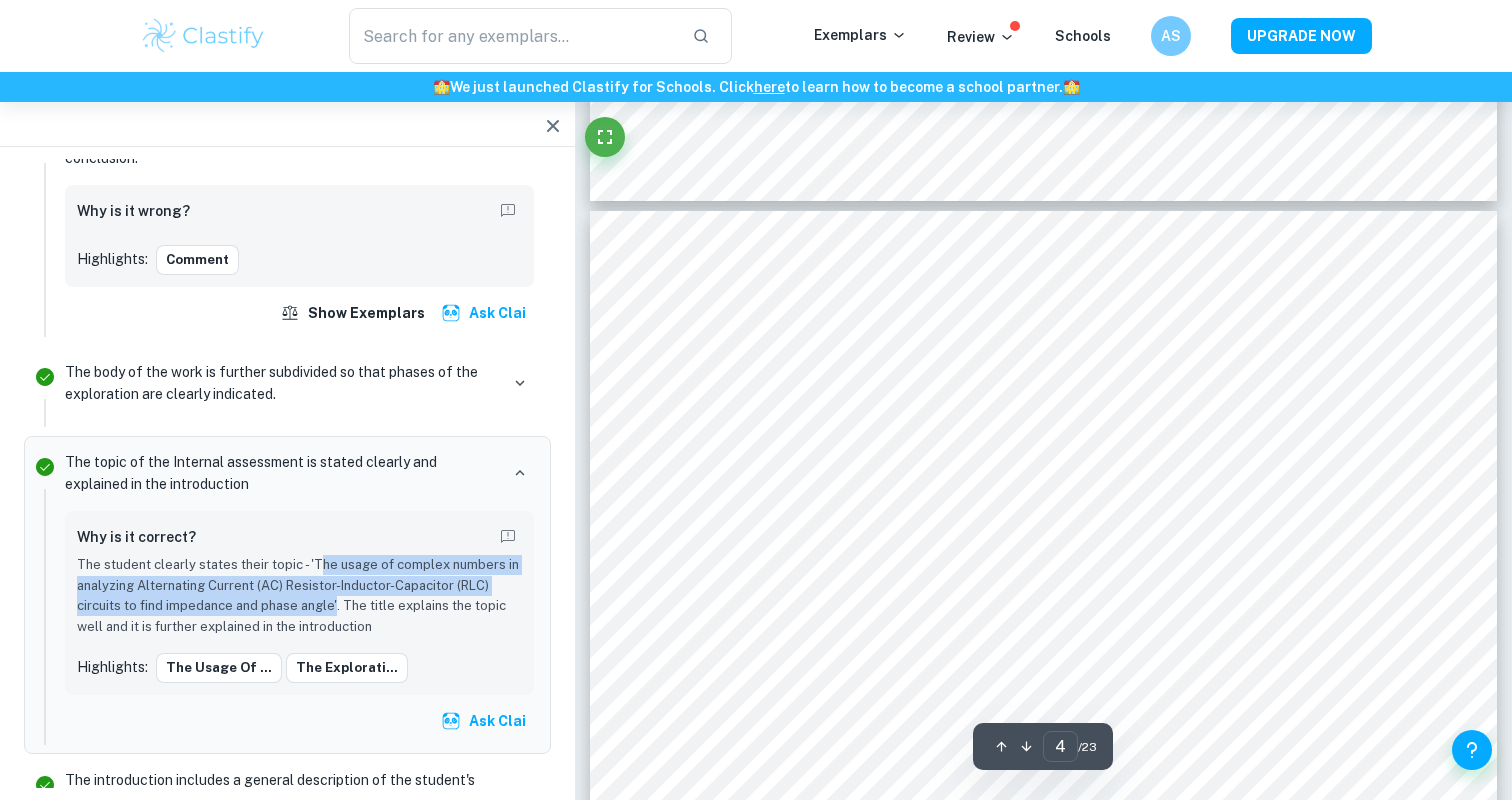 type on "5" 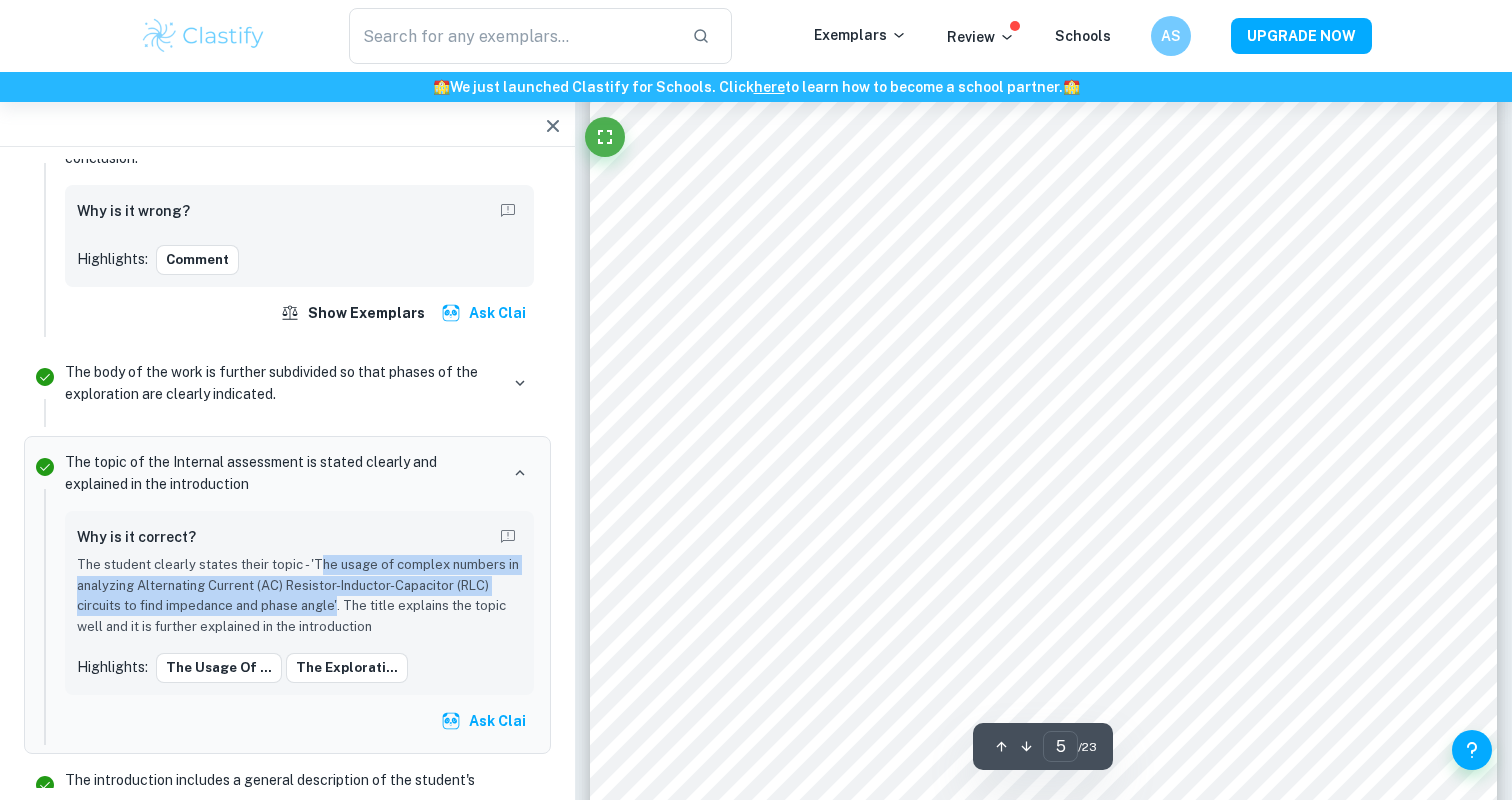 scroll, scrollTop: 5561, scrollLeft: 0, axis: vertical 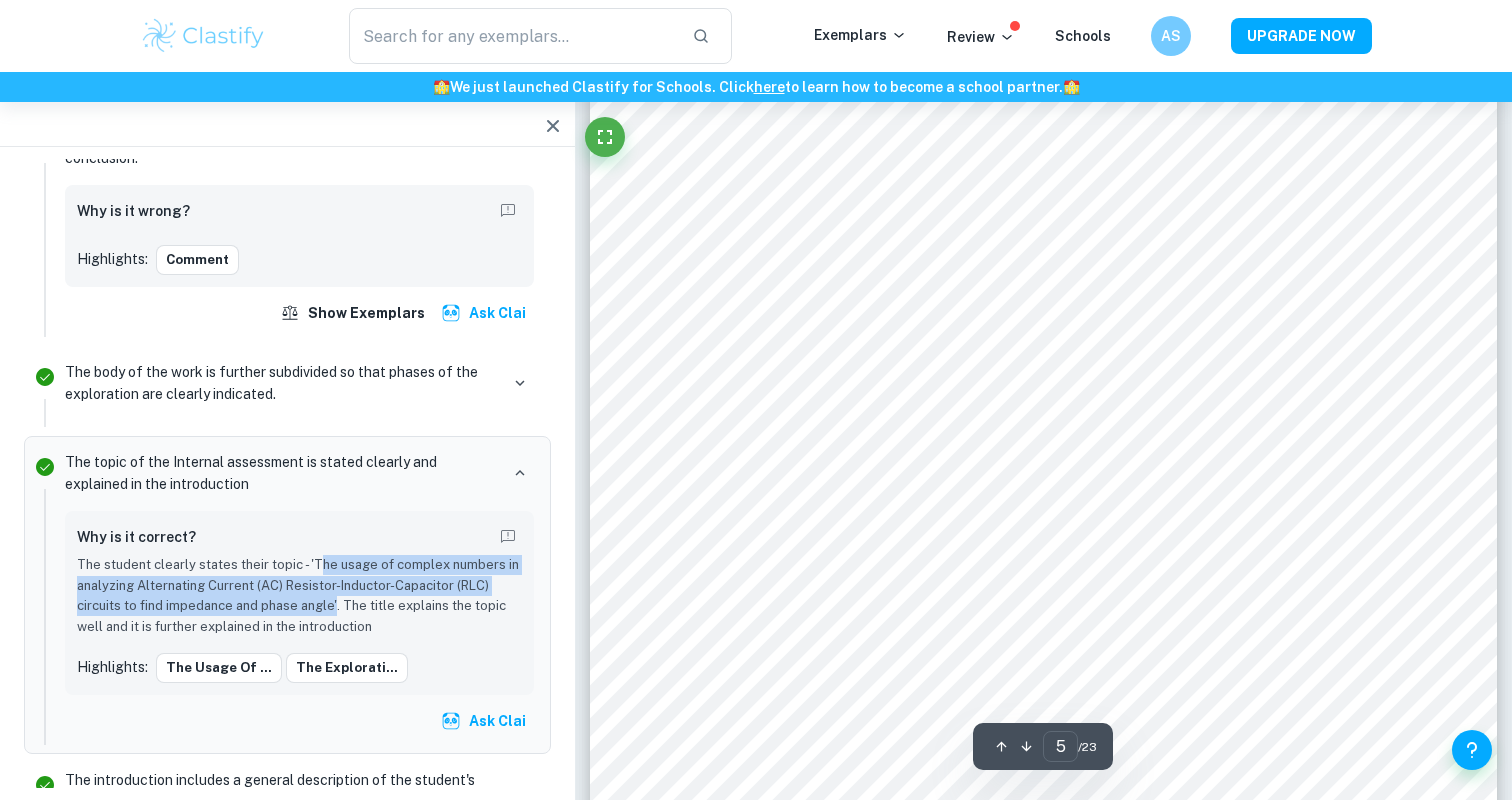 type on "ac" 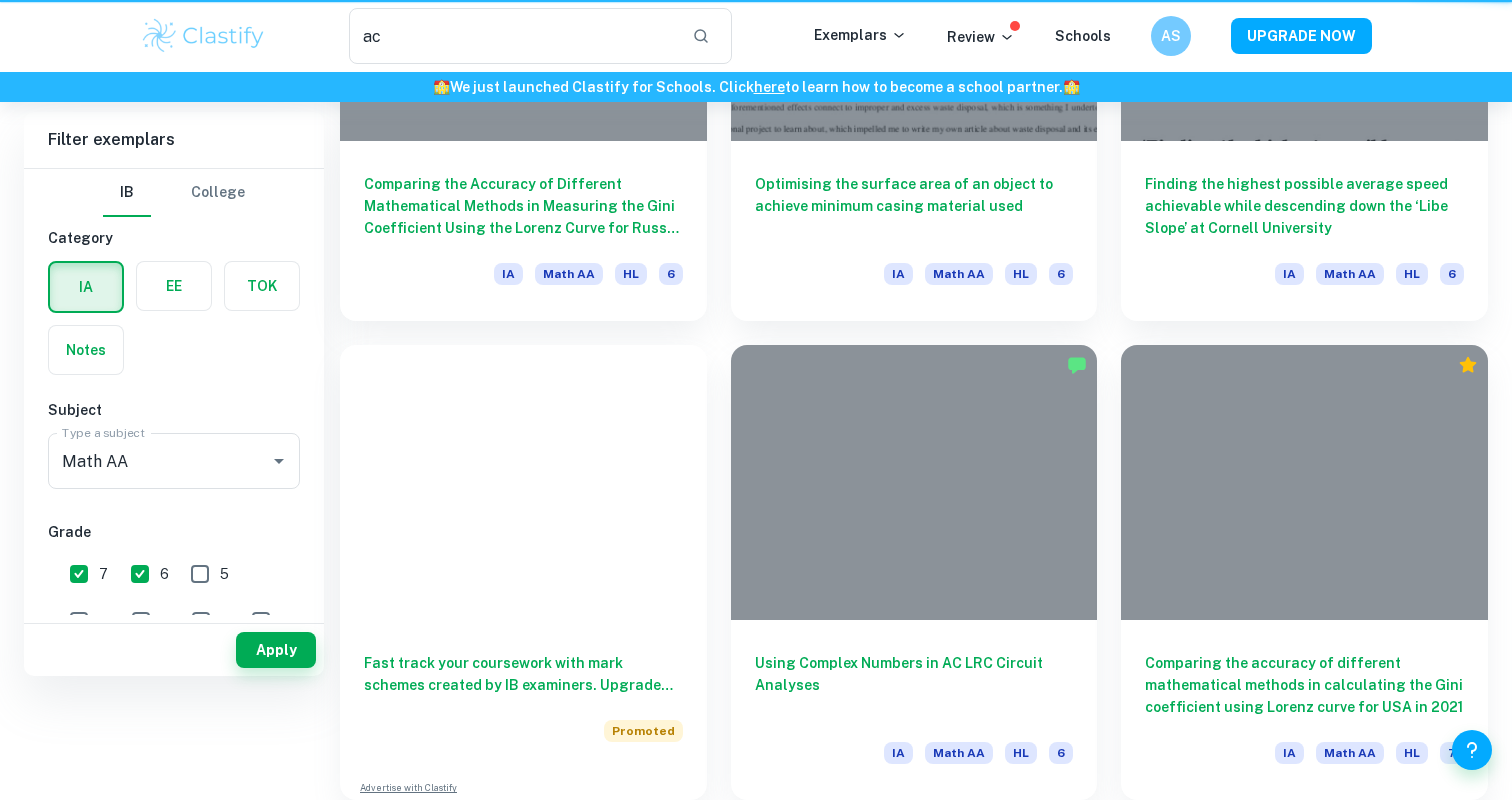 scroll, scrollTop: 0, scrollLeft: 0, axis: both 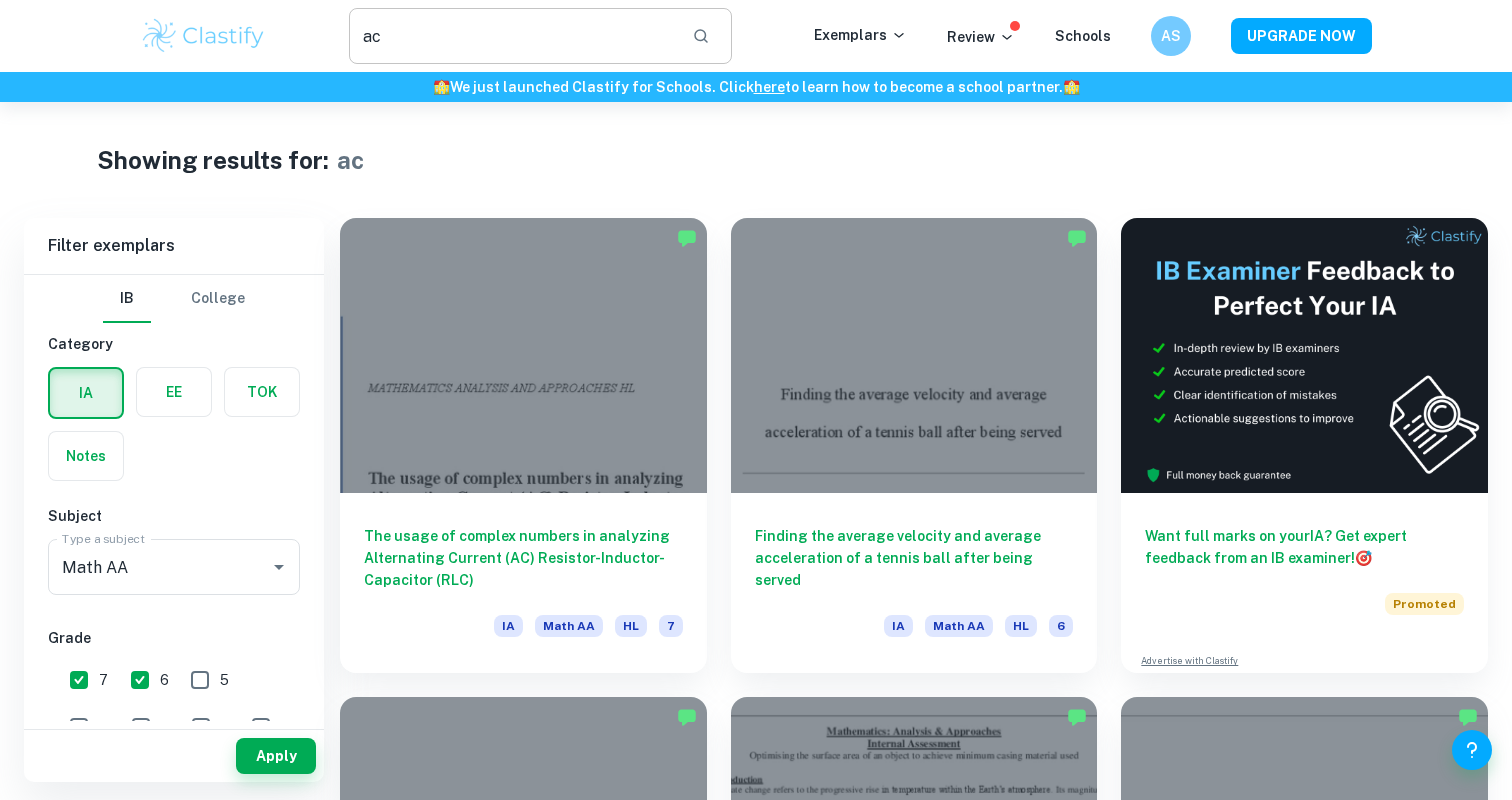 click on "ac" at bounding box center (512, 36) 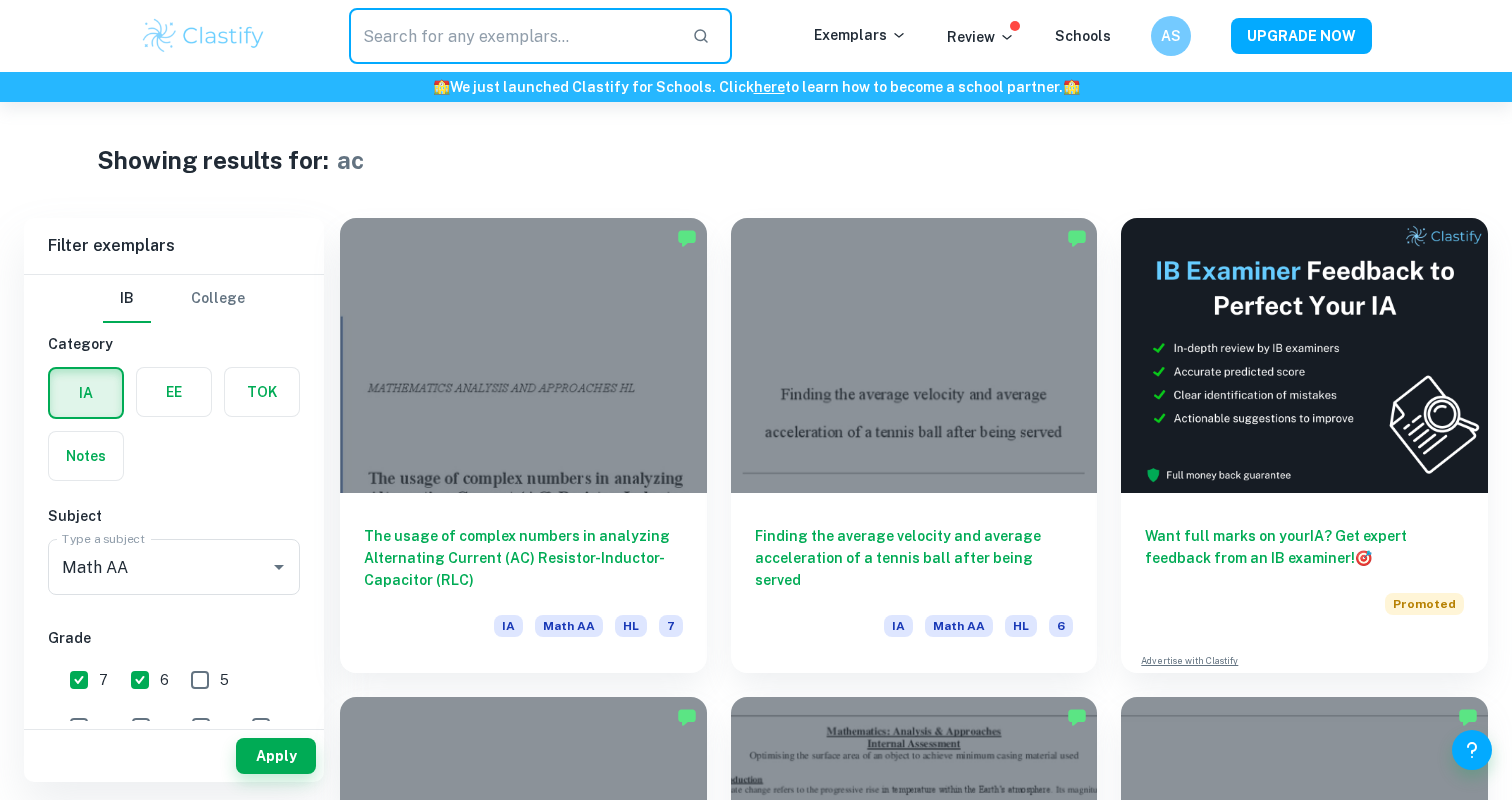 click on "Showing results for: ac" at bounding box center [756, 160] 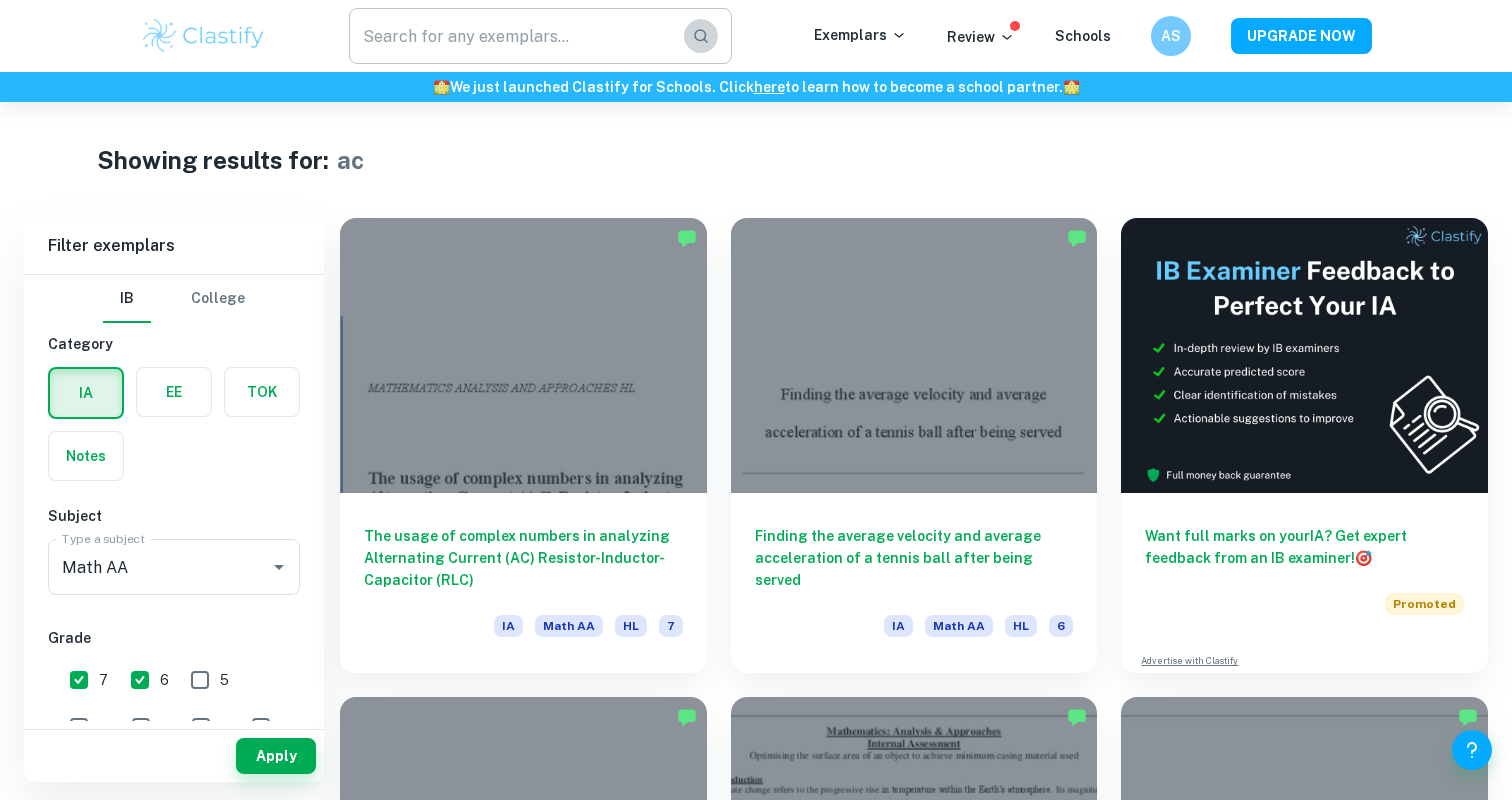 click 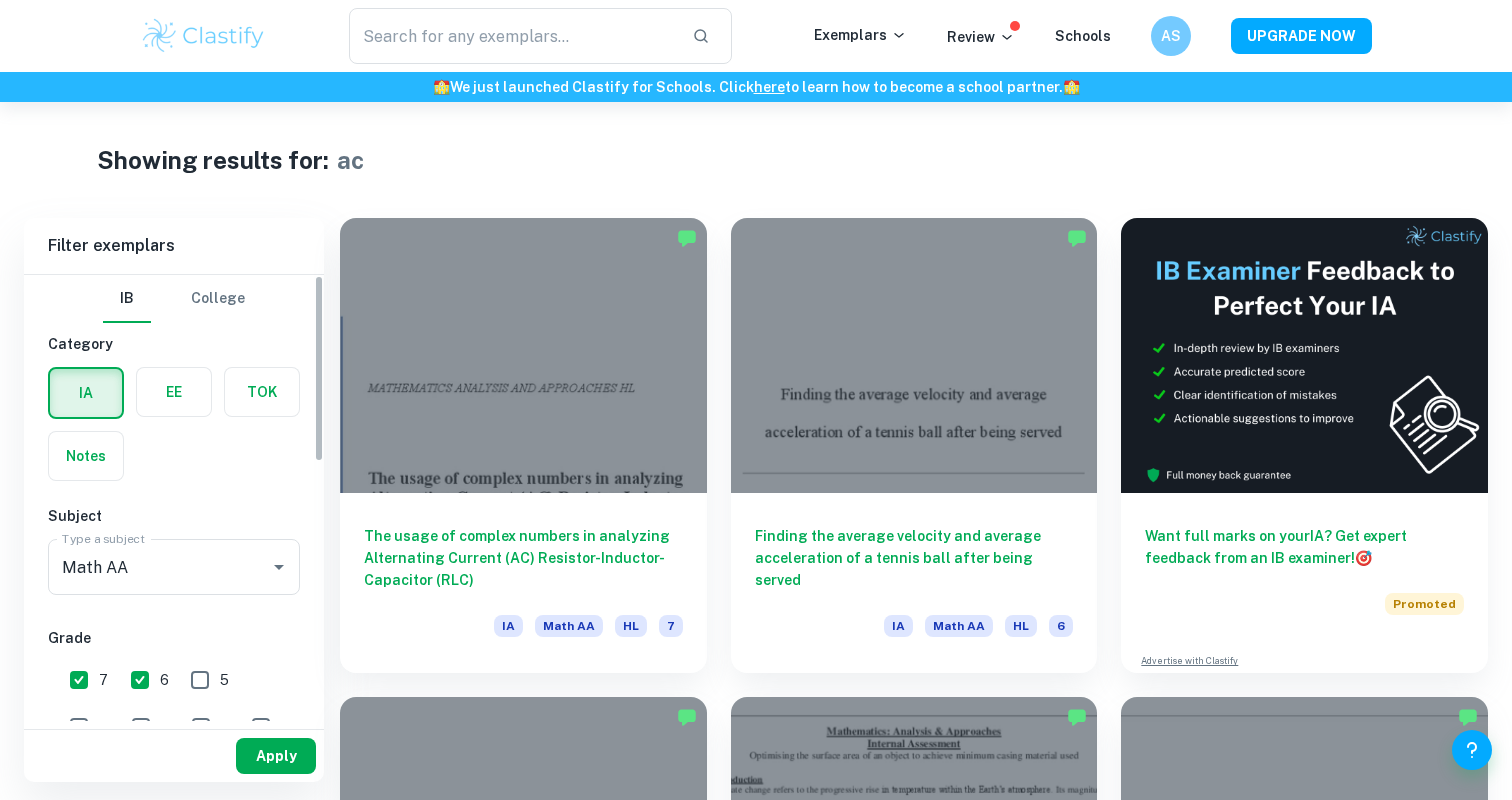 click on "Apply" at bounding box center (276, 756) 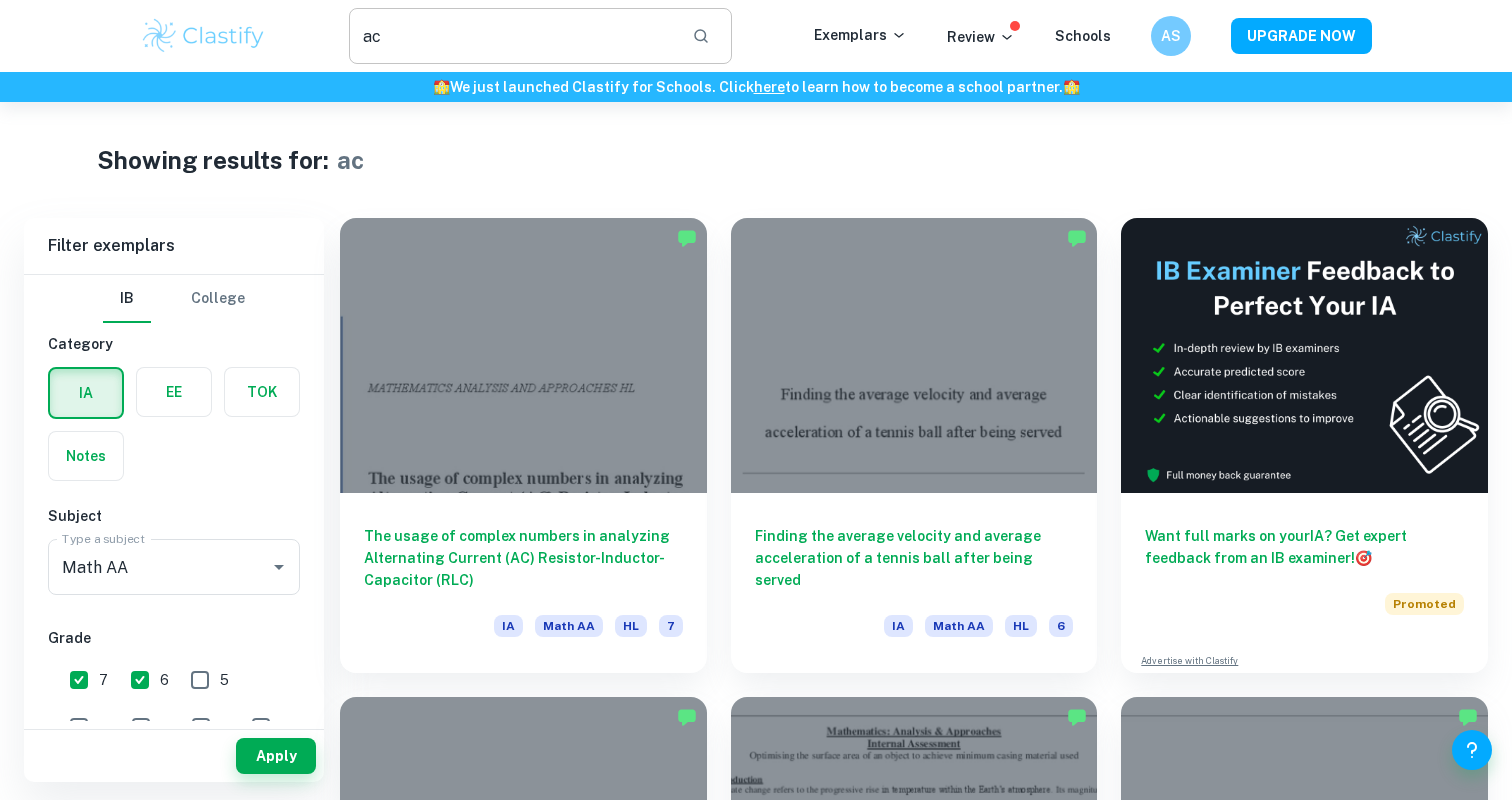 click on "ac" at bounding box center [512, 36] 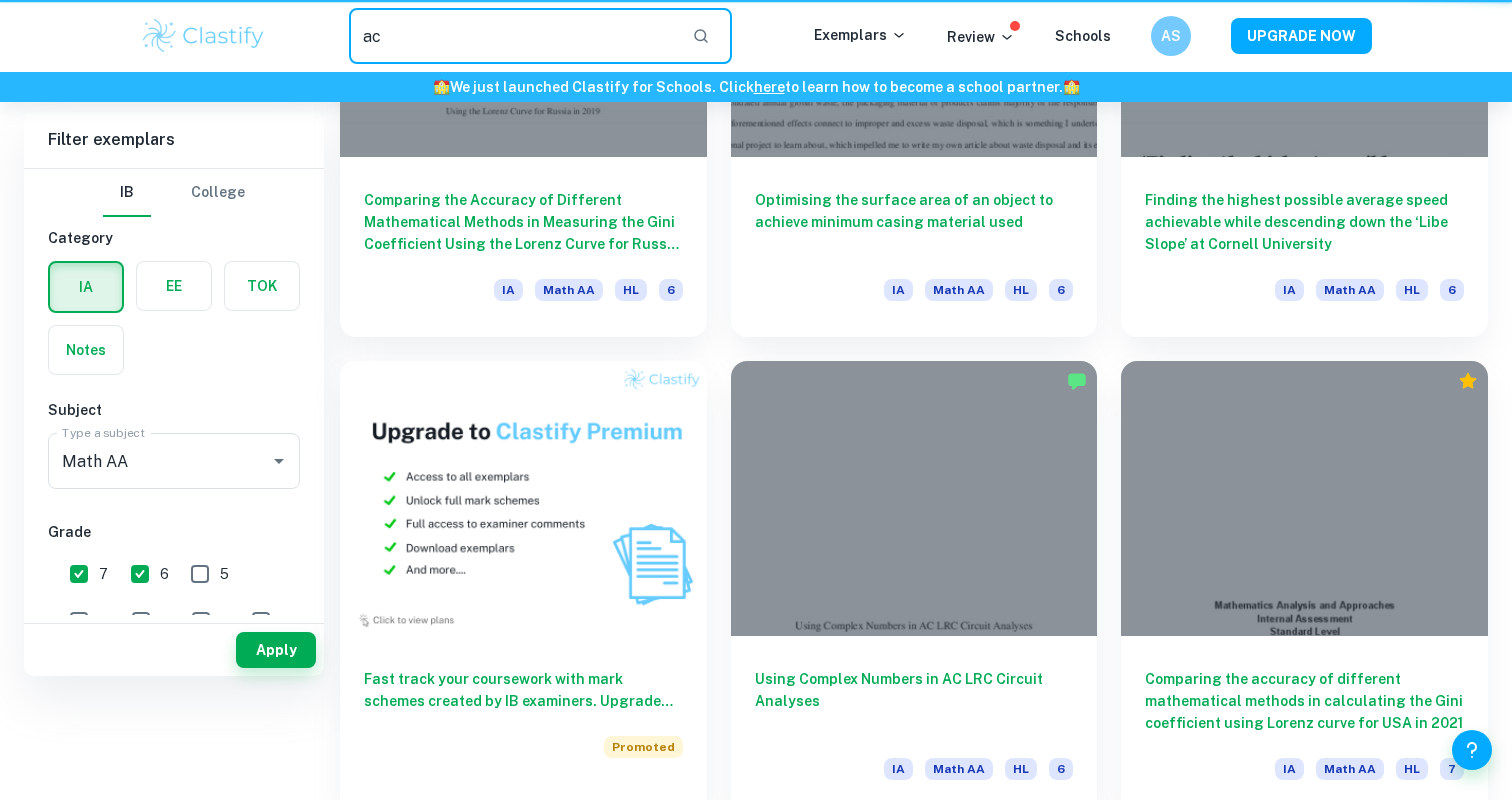 scroll, scrollTop: 0, scrollLeft: 0, axis: both 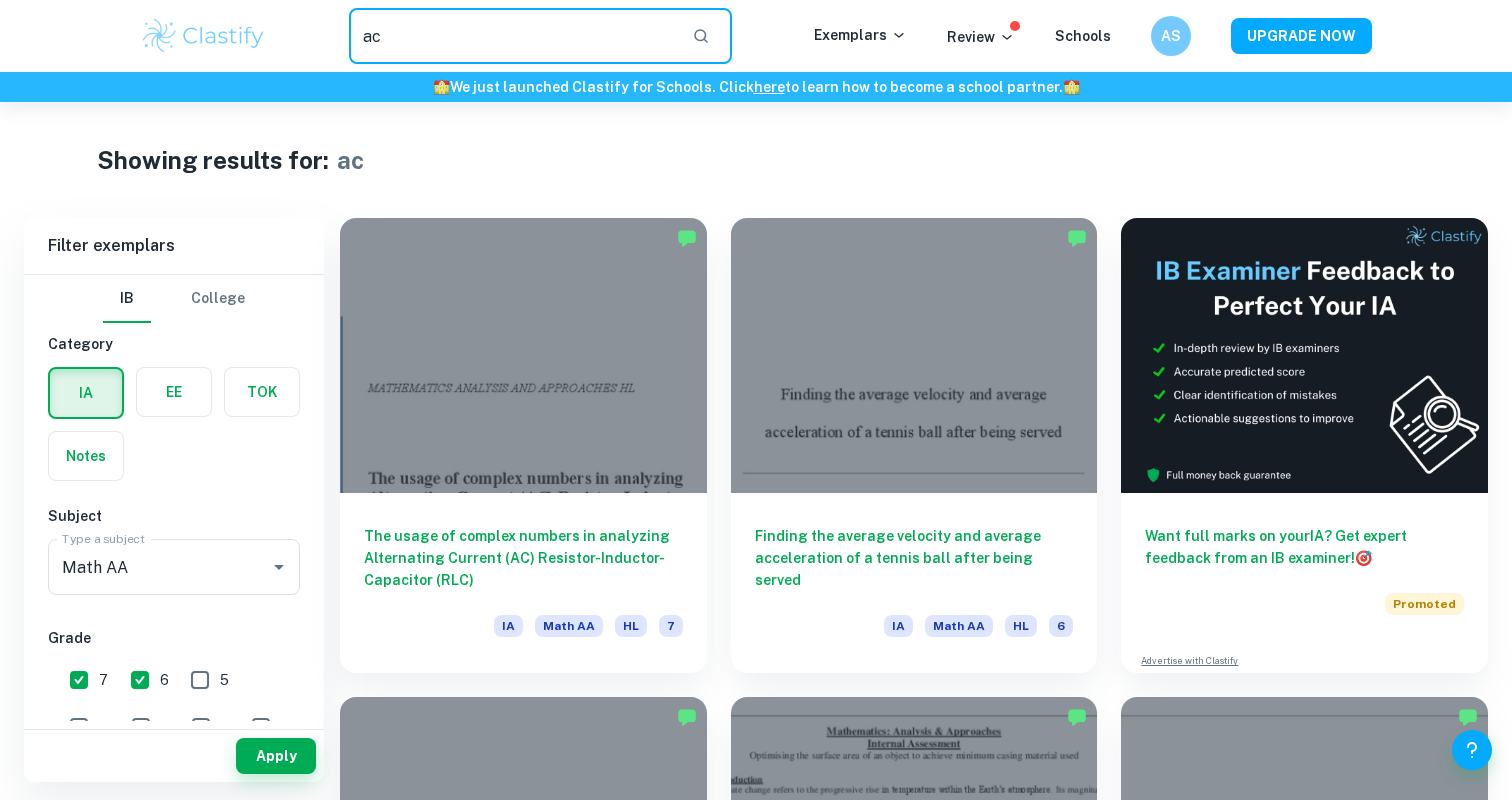 type 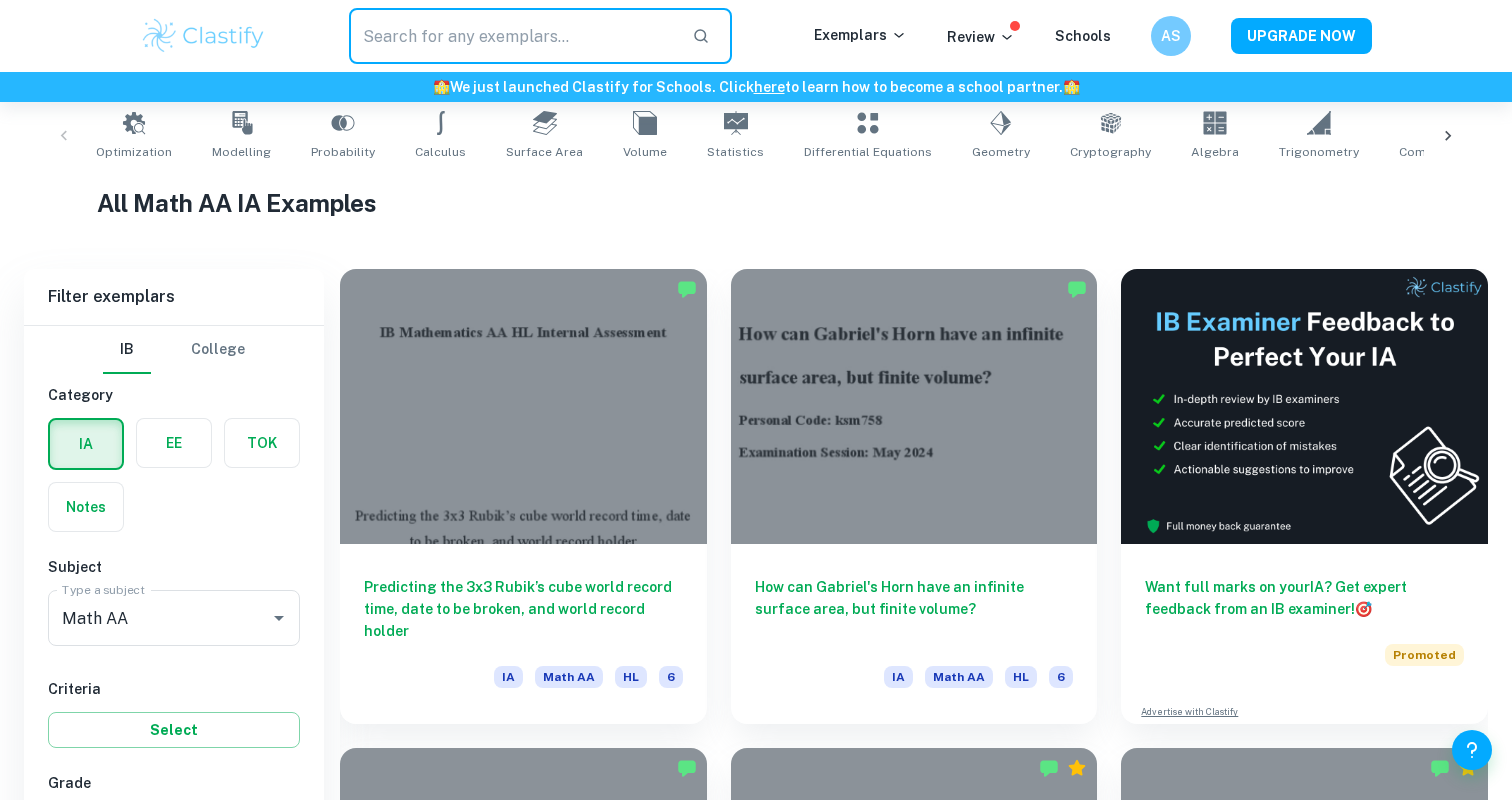 scroll, scrollTop: 0, scrollLeft: 0, axis: both 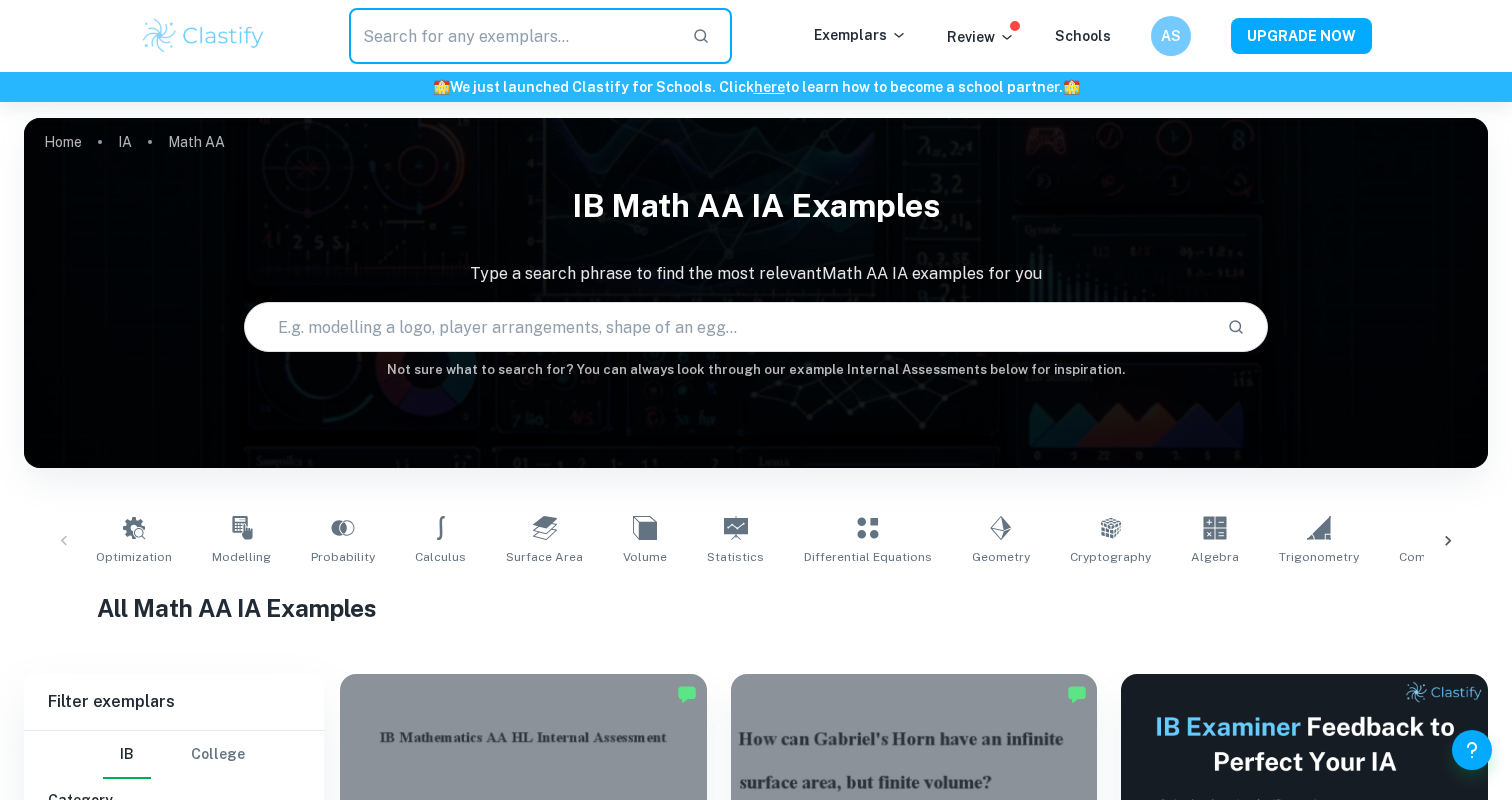 click on "All Math AA IA Examples" at bounding box center [756, 608] 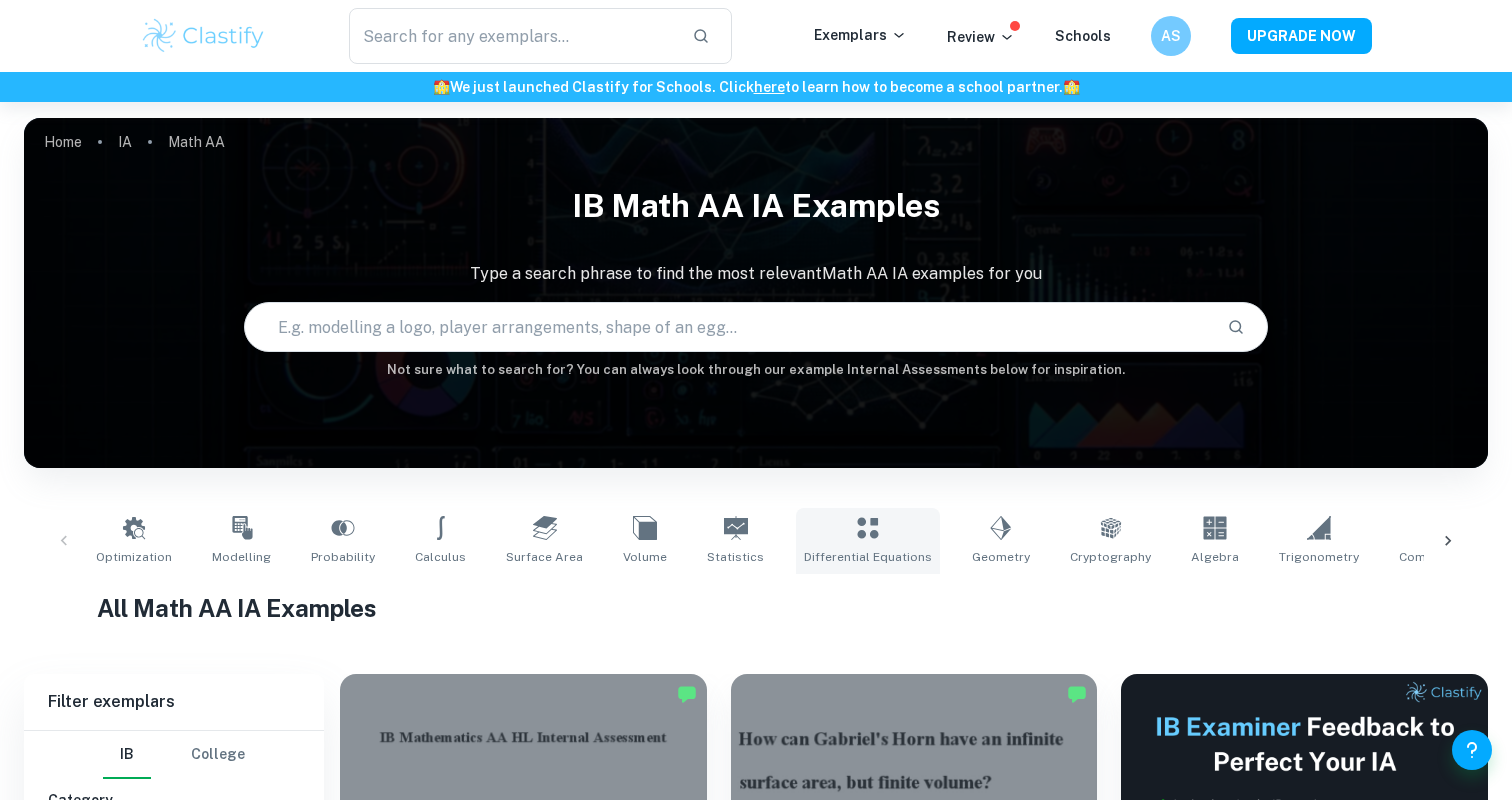 click on "Differential Equations" at bounding box center [868, 557] 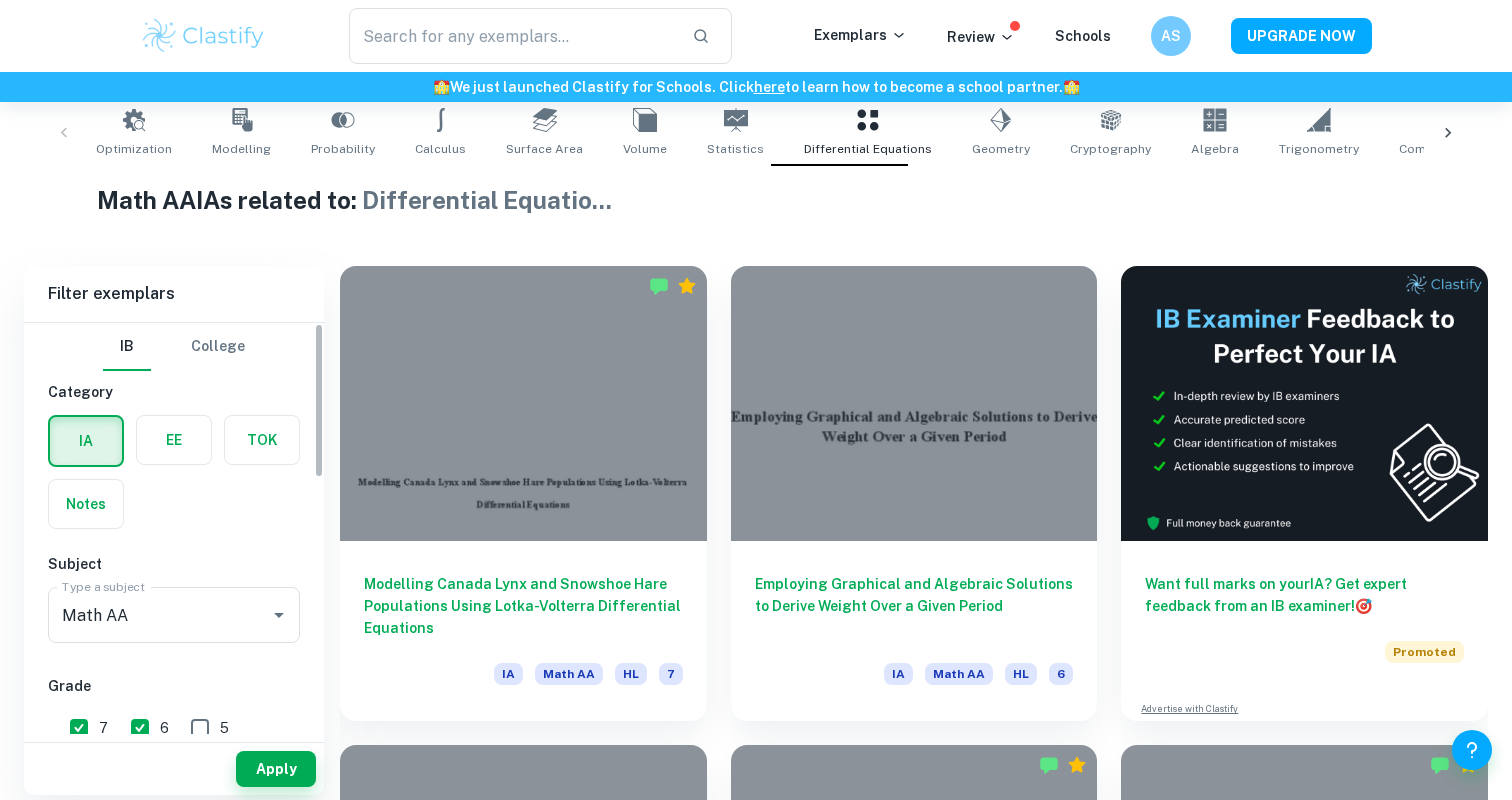 scroll, scrollTop: 413, scrollLeft: 0, axis: vertical 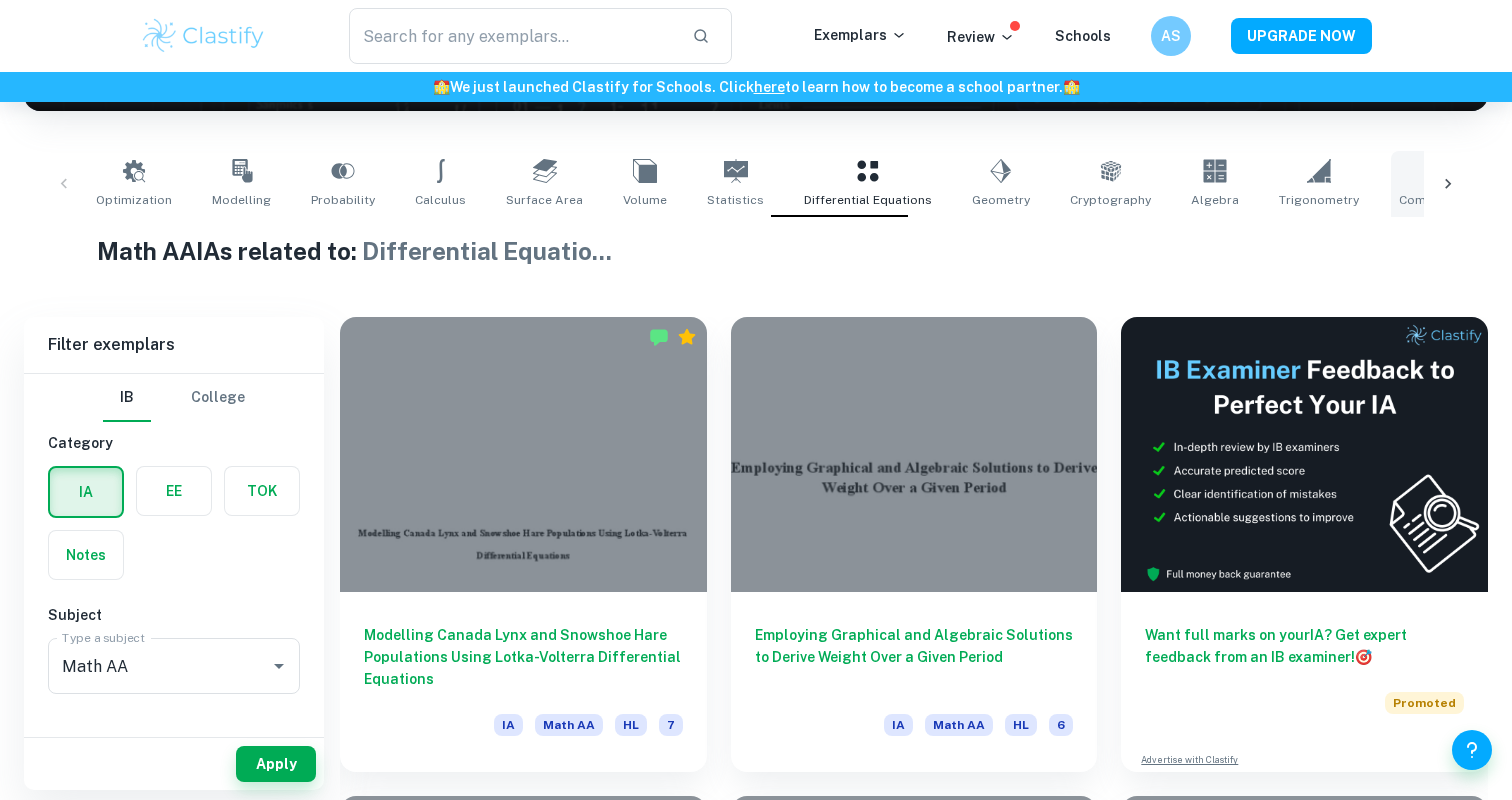 click on "Complex Numbers" at bounding box center (1454, 184) 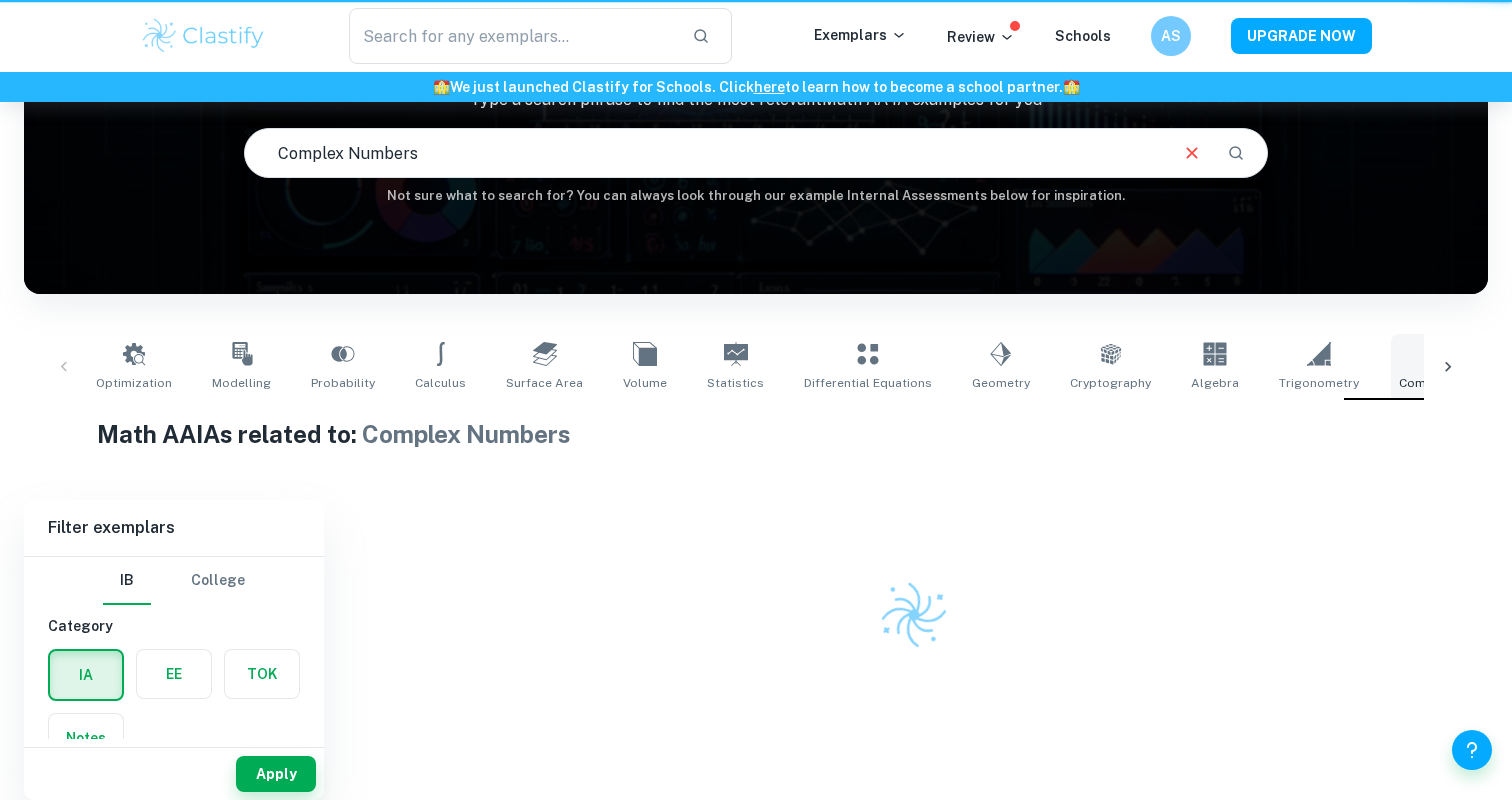 scroll, scrollTop: 0, scrollLeft: 0, axis: both 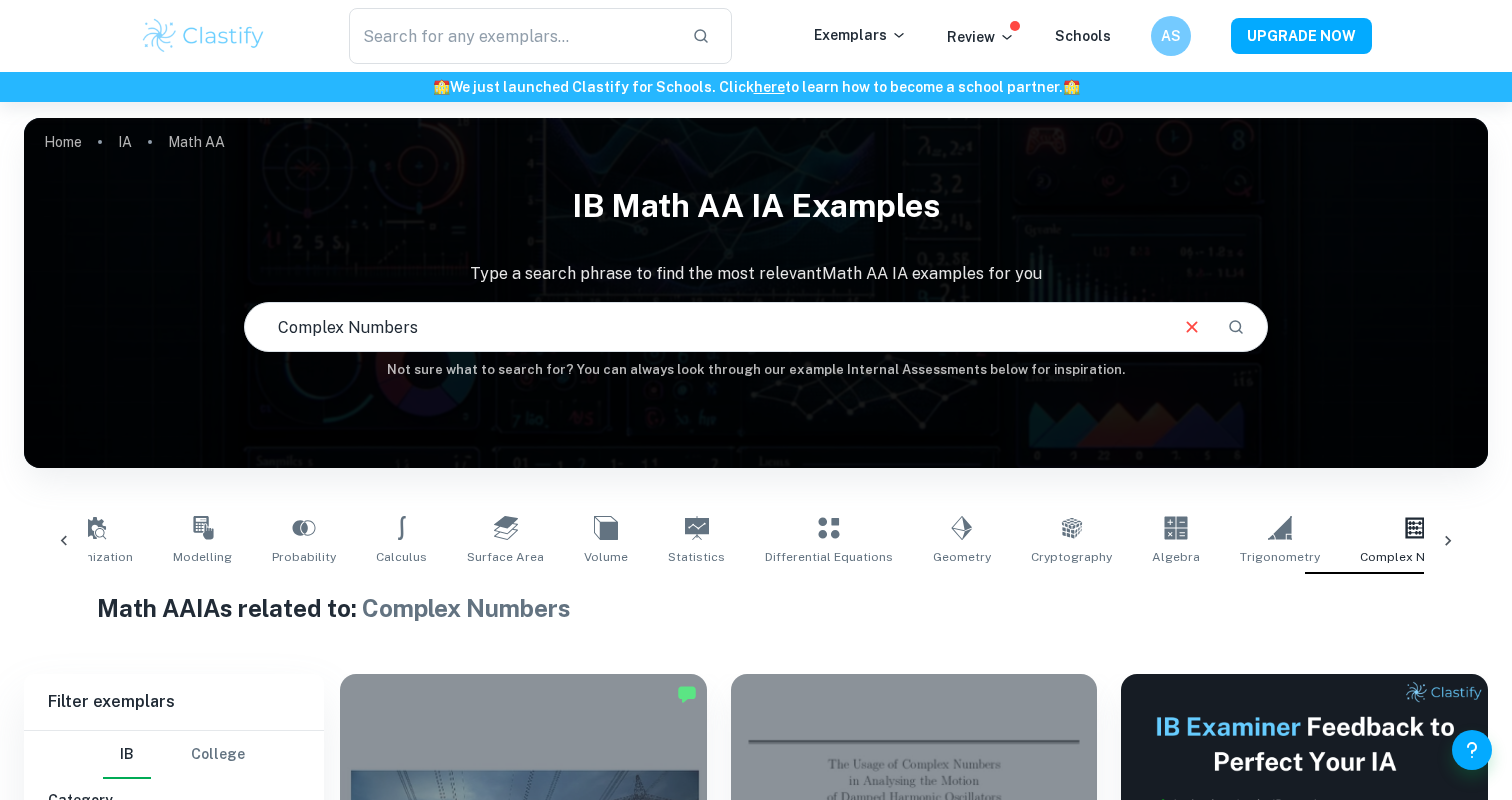 click on "Math AA  IAs related to:    Complex Numbers" at bounding box center [756, 612] 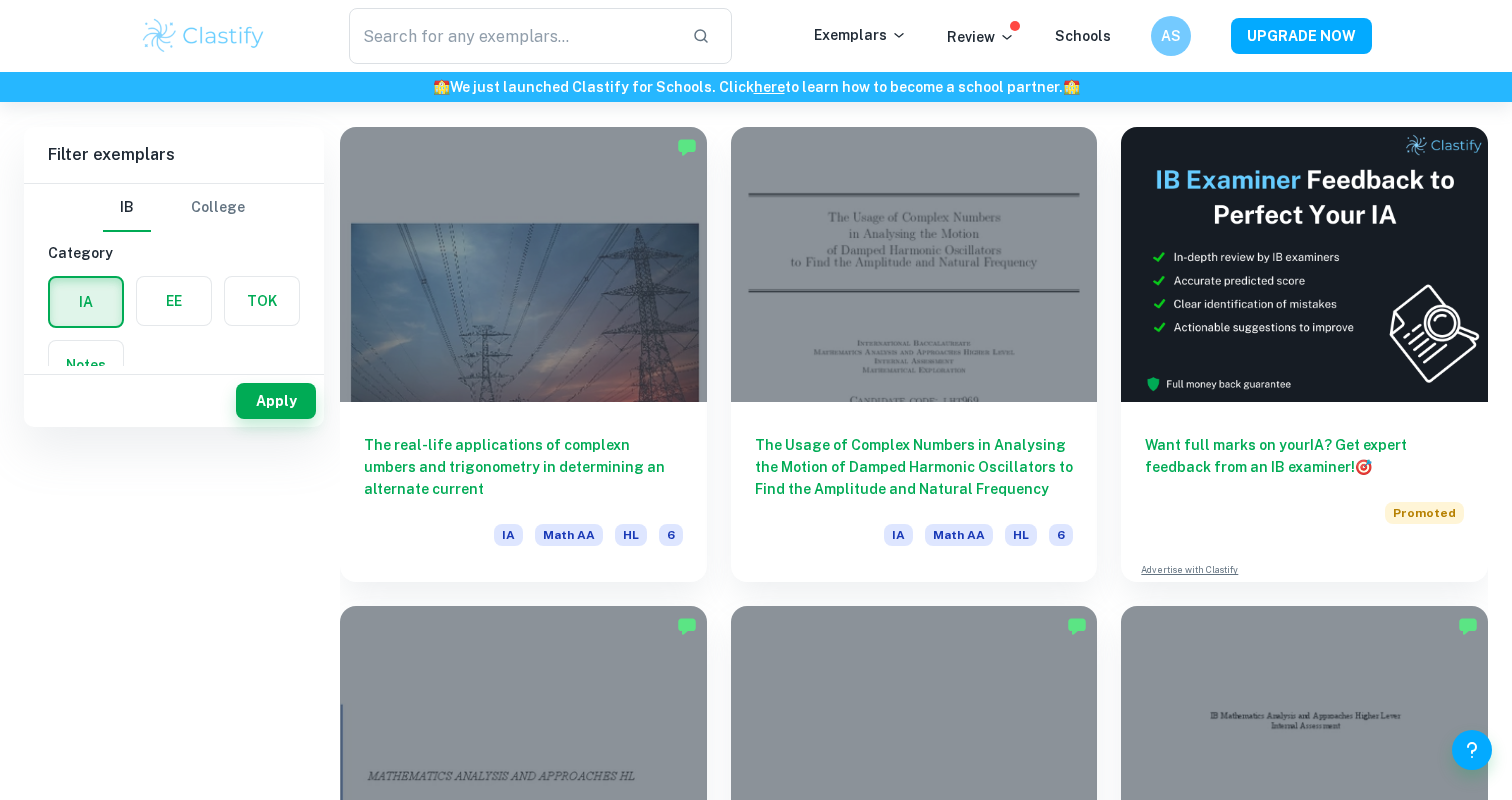 scroll, scrollTop: 0, scrollLeft: 0, axis: both 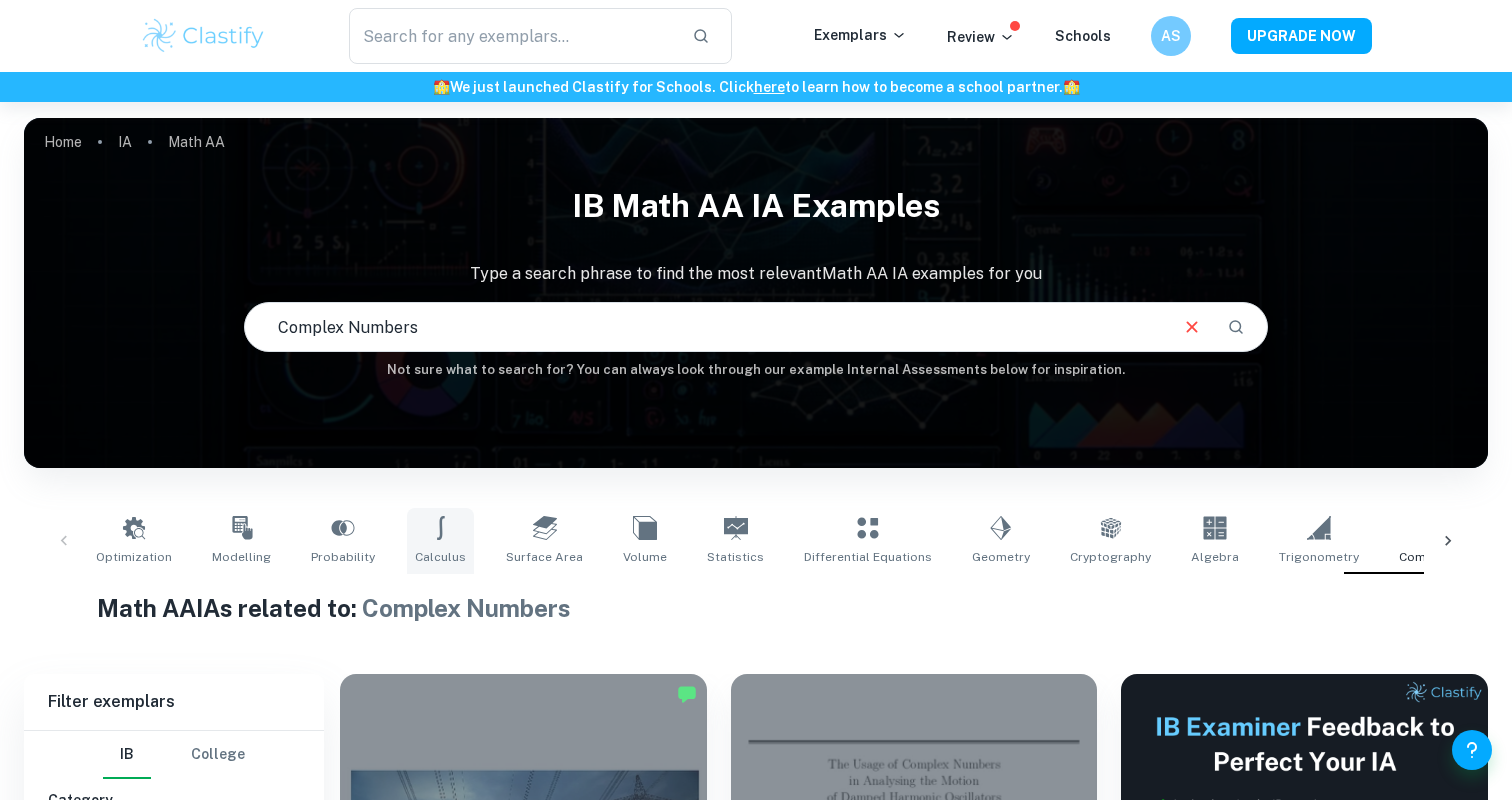 click on "Calculus" at bounding box center [440, 541] 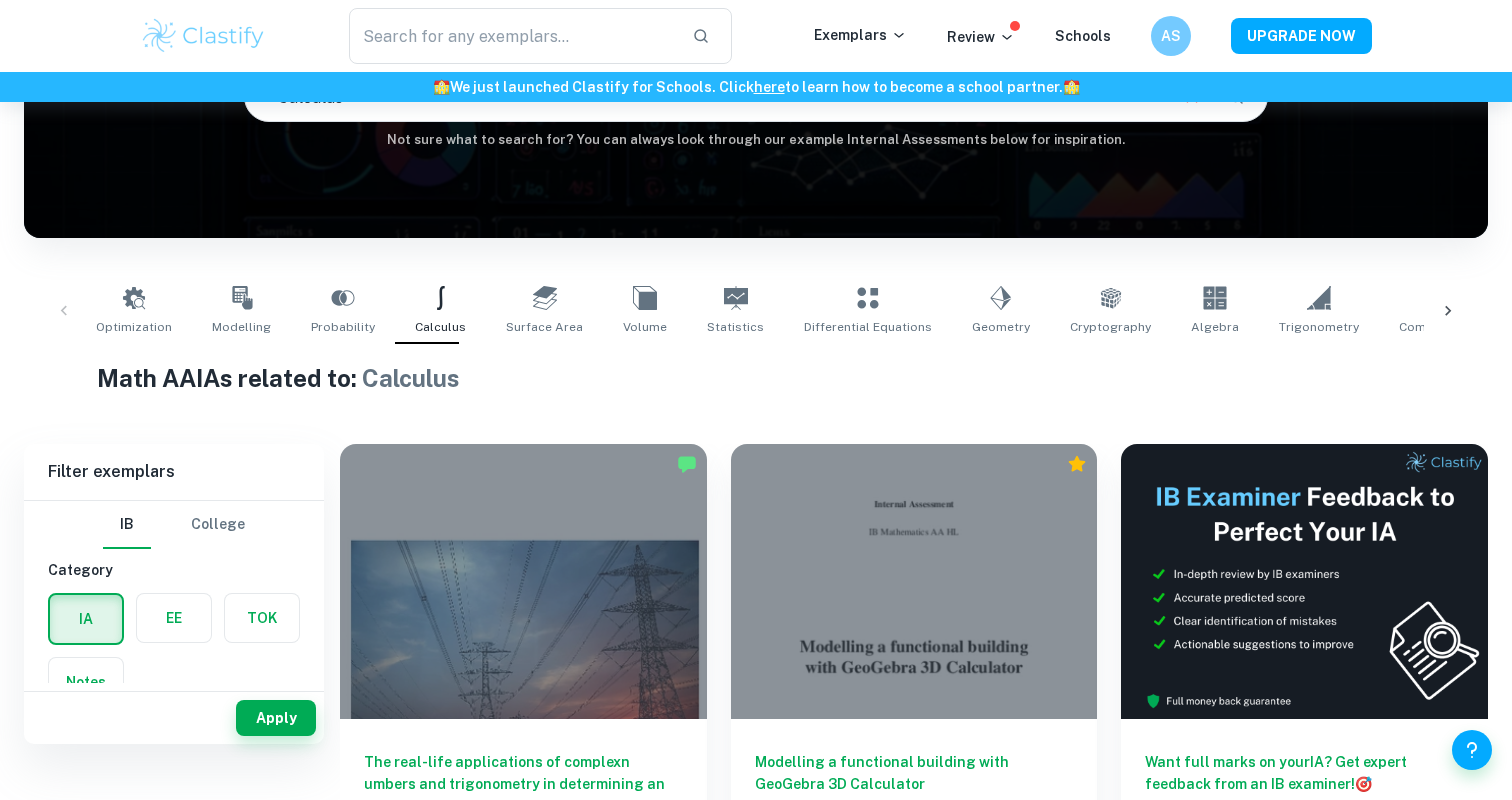 scroll, scrollTop: 173, scrollLeft: 0, axis: vertical 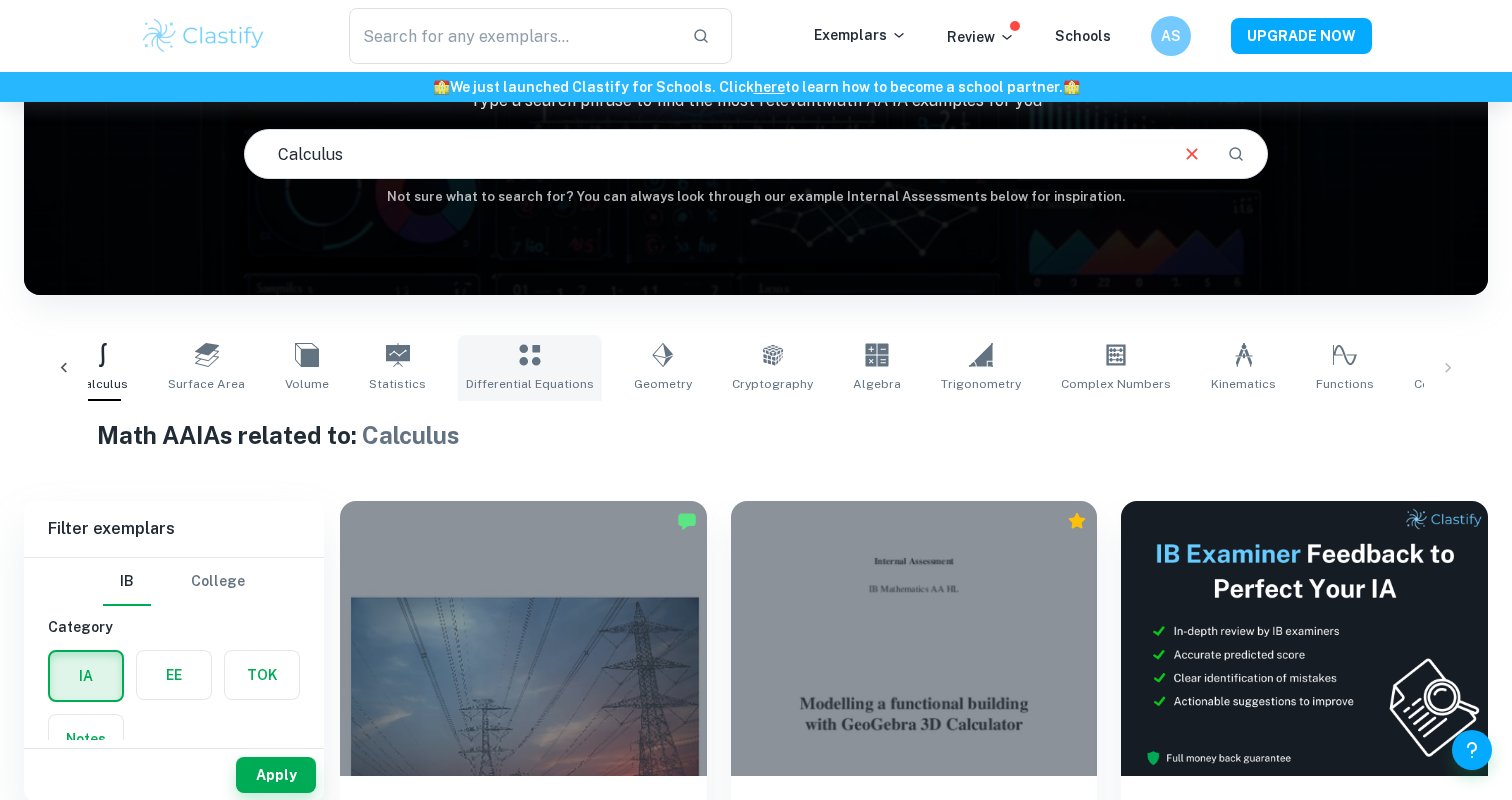 click on "Differential Equations" at bounding box center (530, 368) 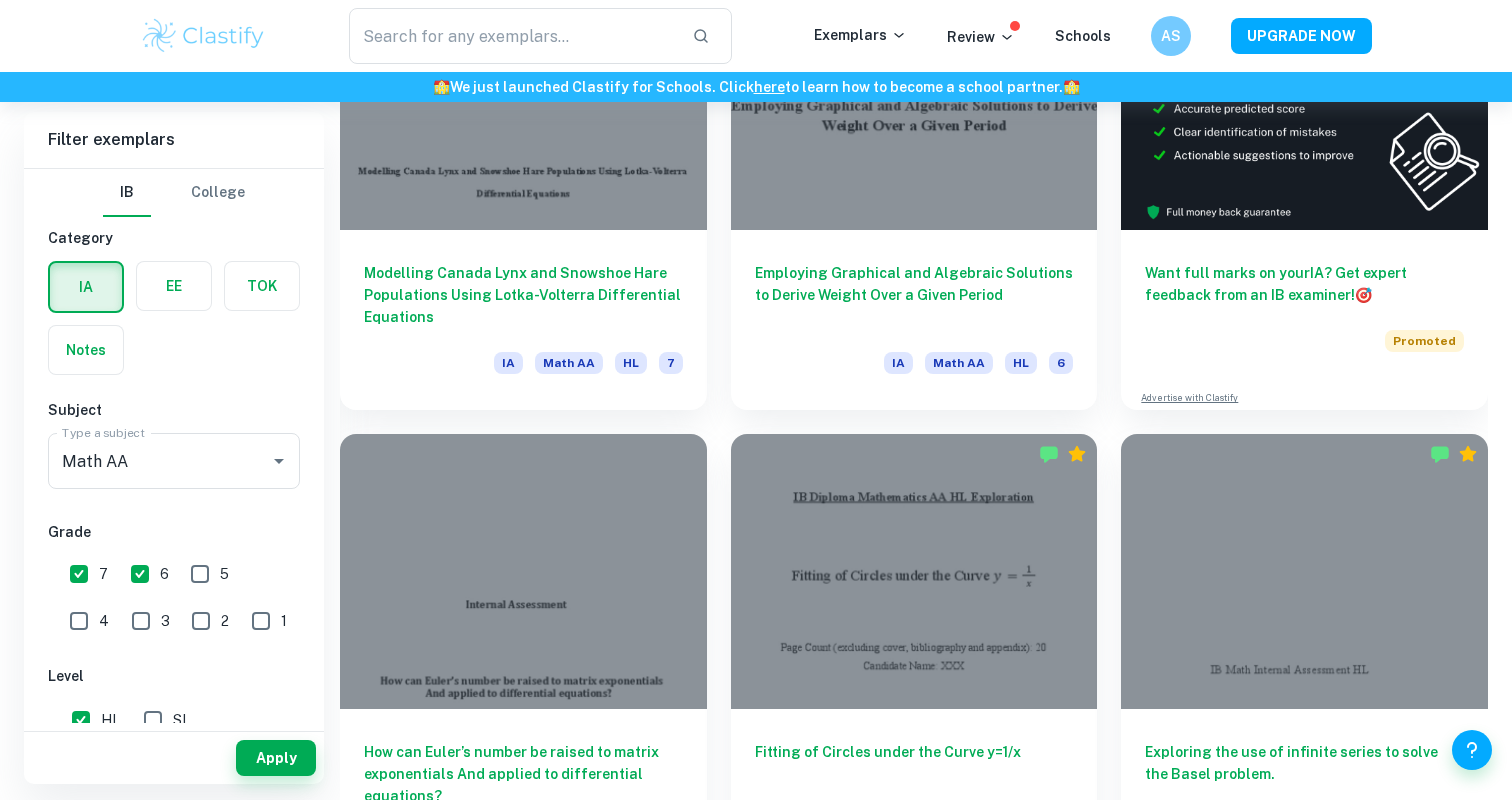 scroll, scrollTop: 773, scrollLeft: 0, axis: vertical 